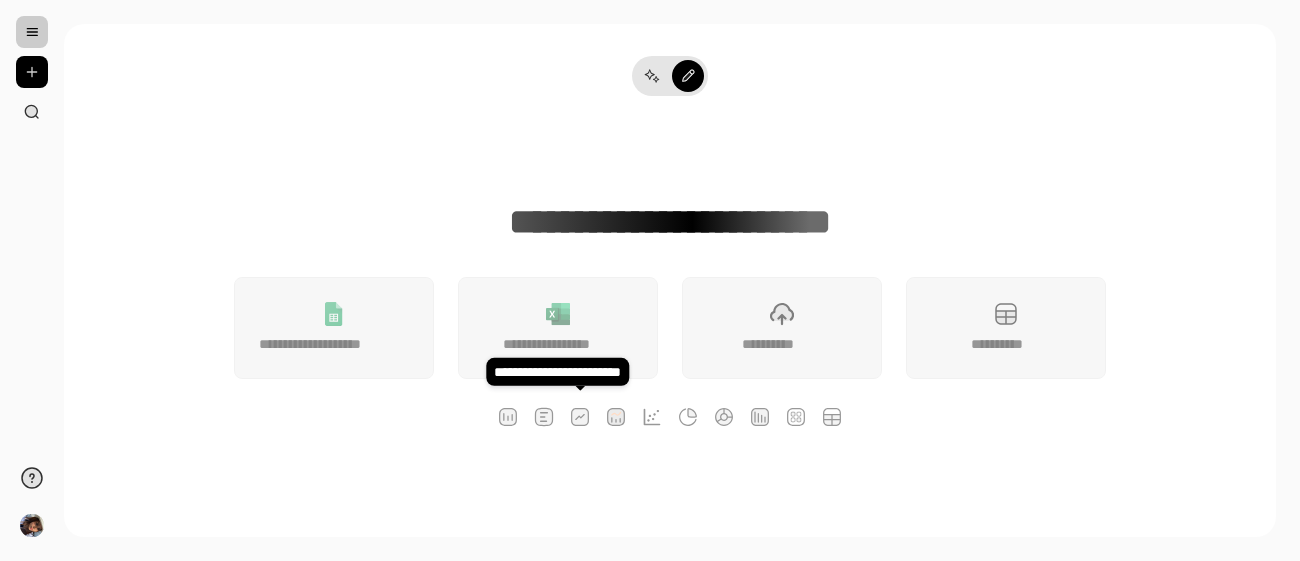 scroll, scrollTop: 0, scrollLeft: 0, axis: both 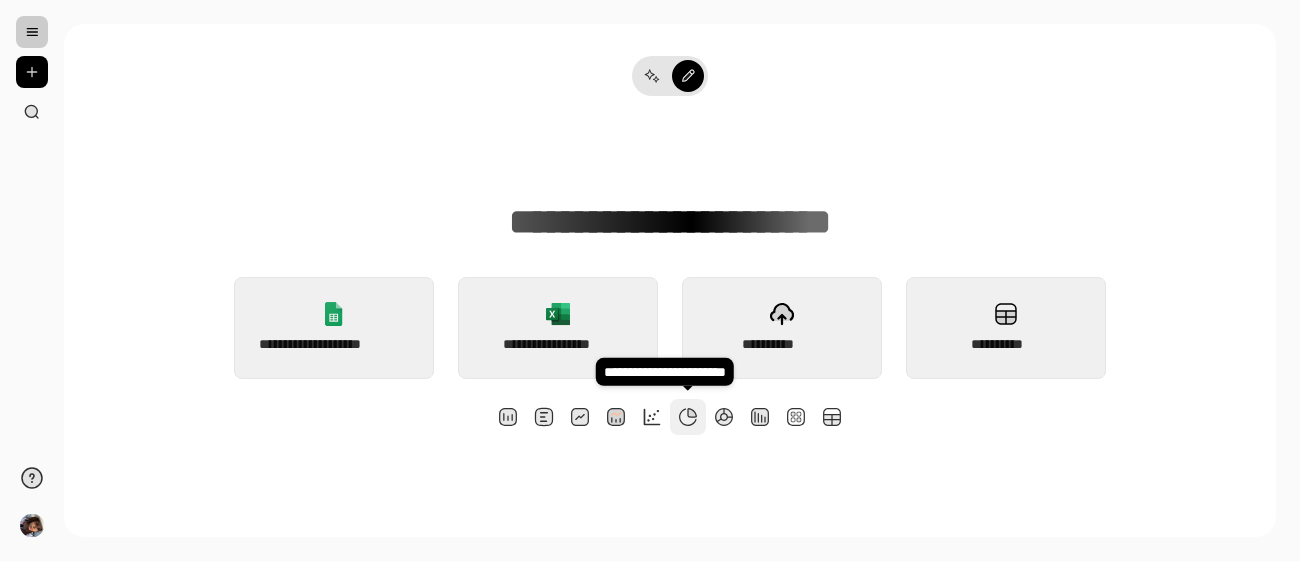 click at bounding box center (688, 417) 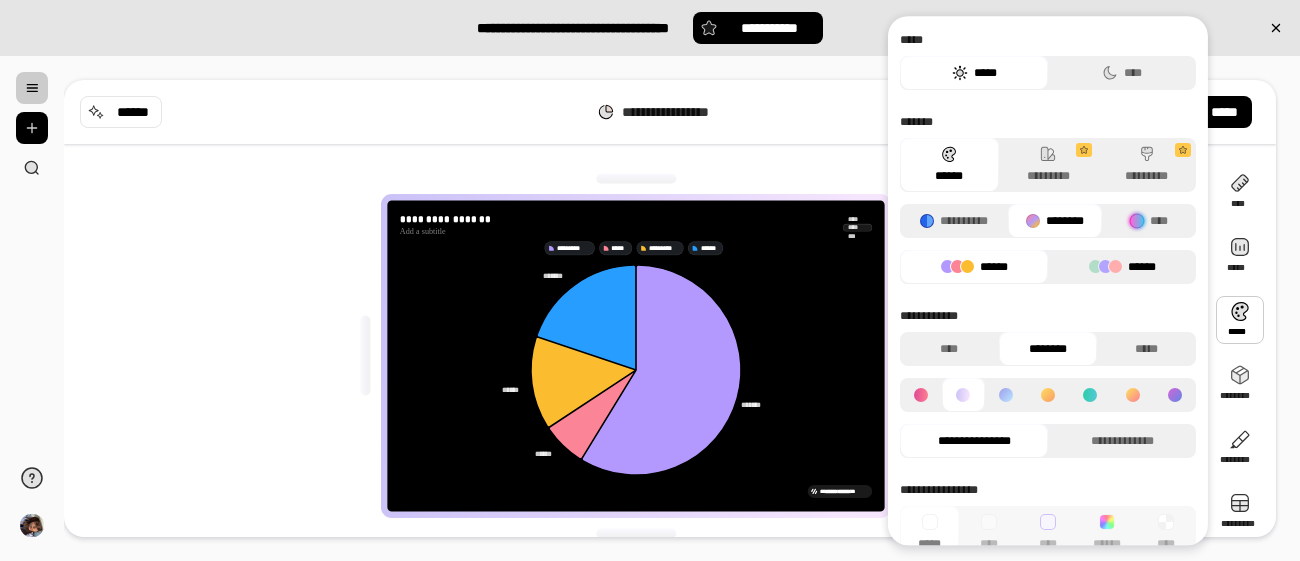 click on "******" at bounding box center (1122, 267) 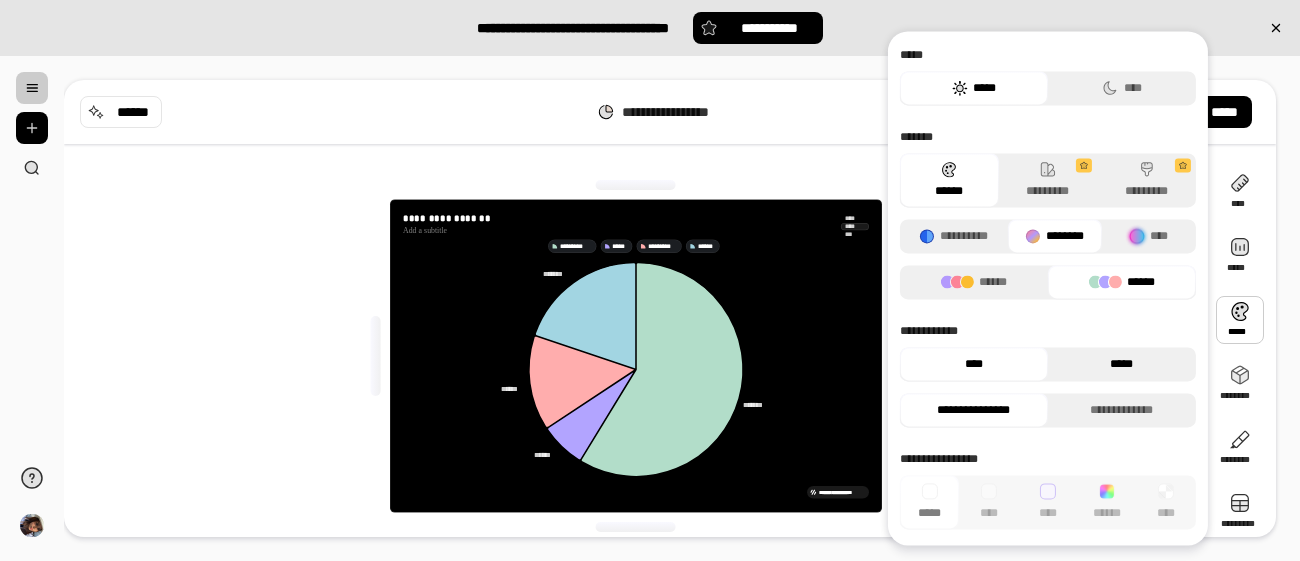 click on "*****" at bounding box center (1122, 364) 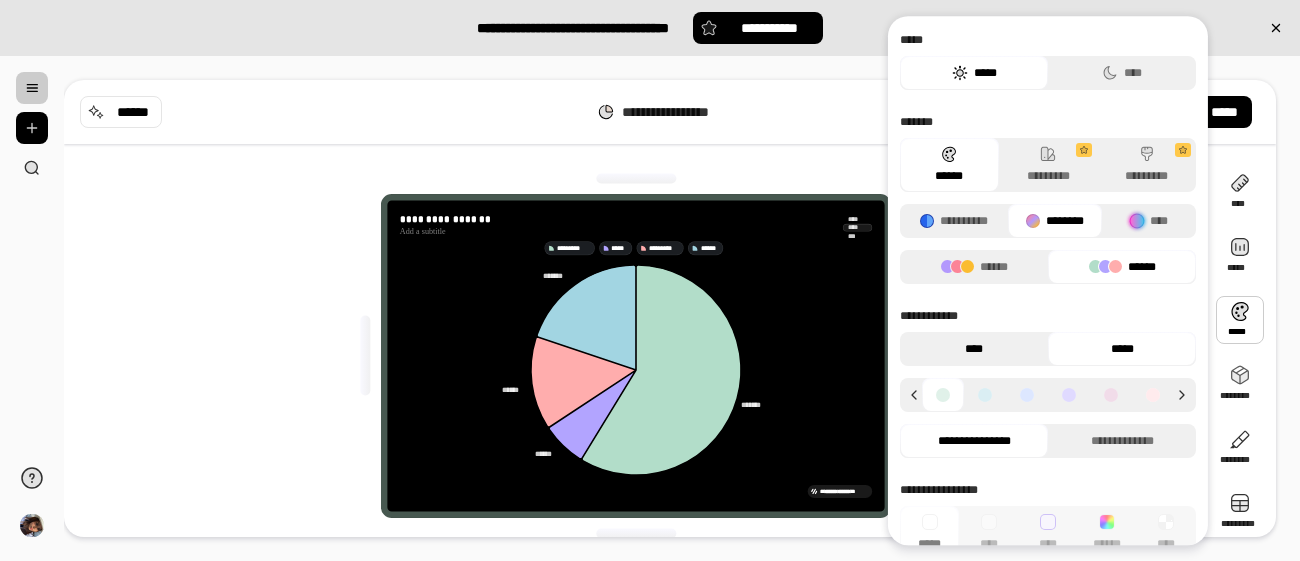 click on "****" at bounding box center (974, 349) 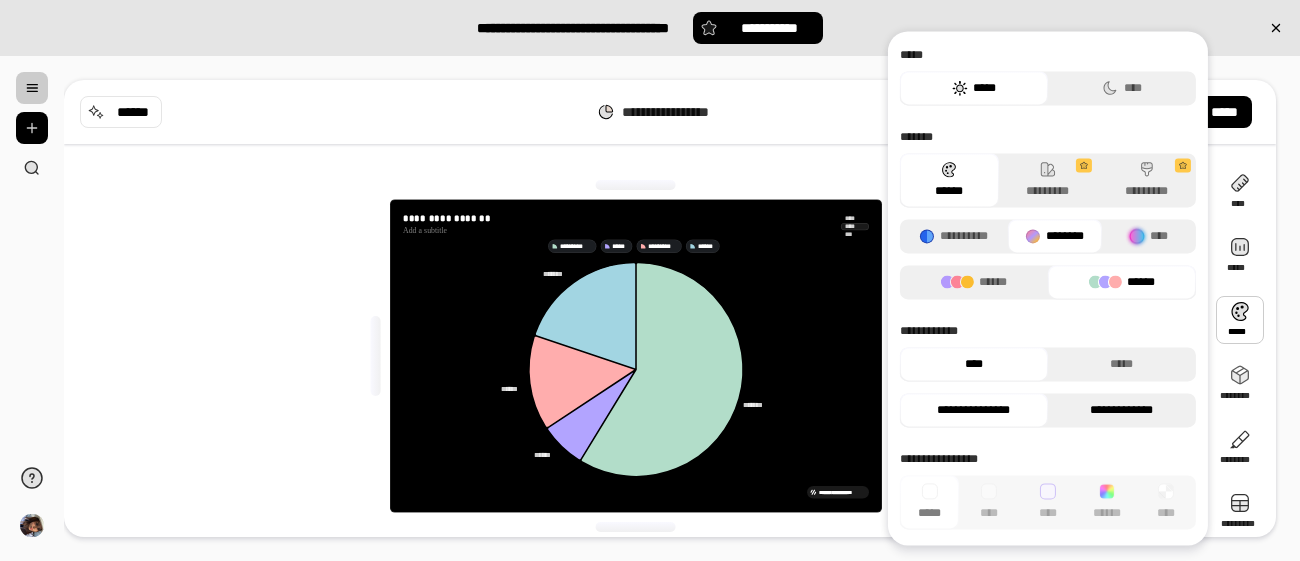 click on "**********" at bounding box center [1122, 410] 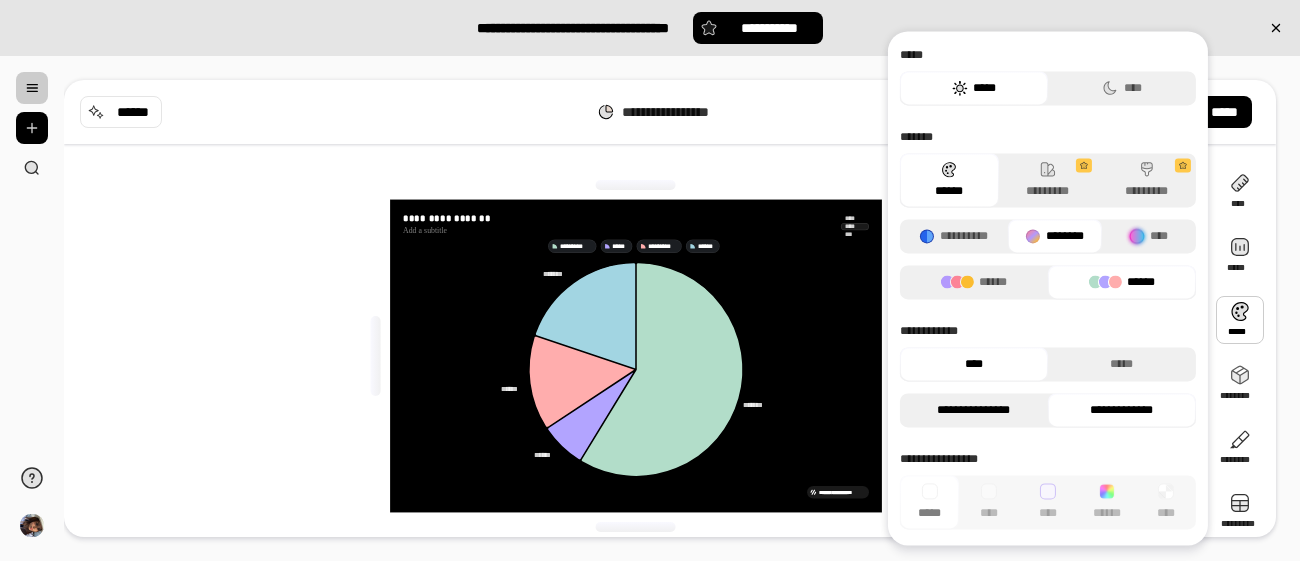 click on "**********" at bounding box center (974, 410) 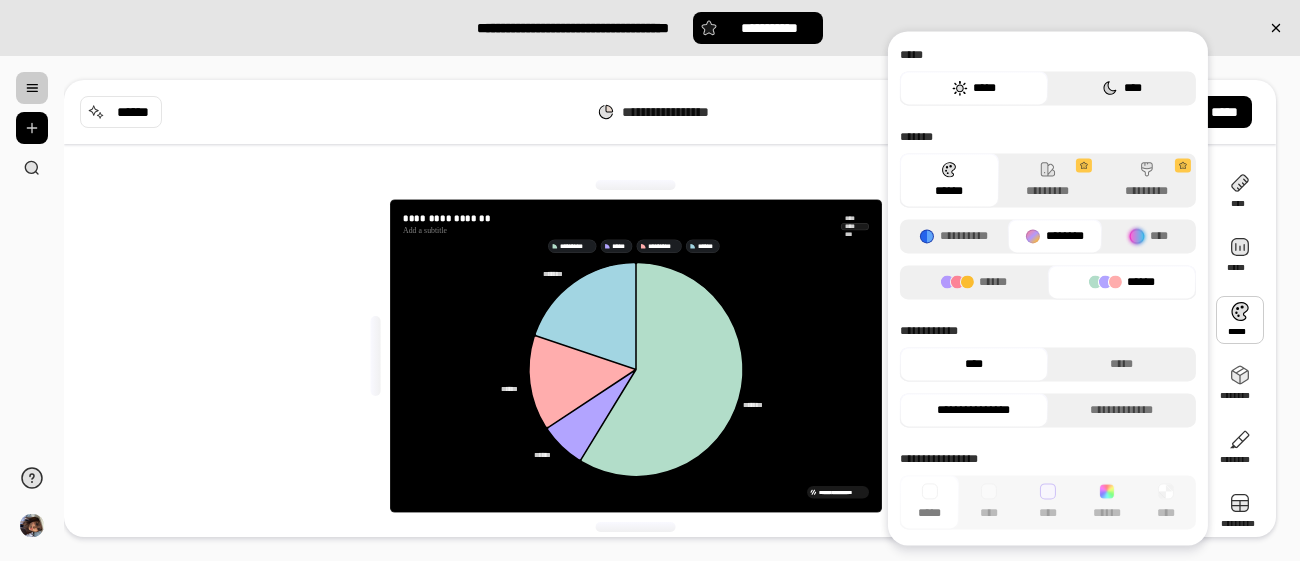 click on "****" at bounding box center [1122, 88] 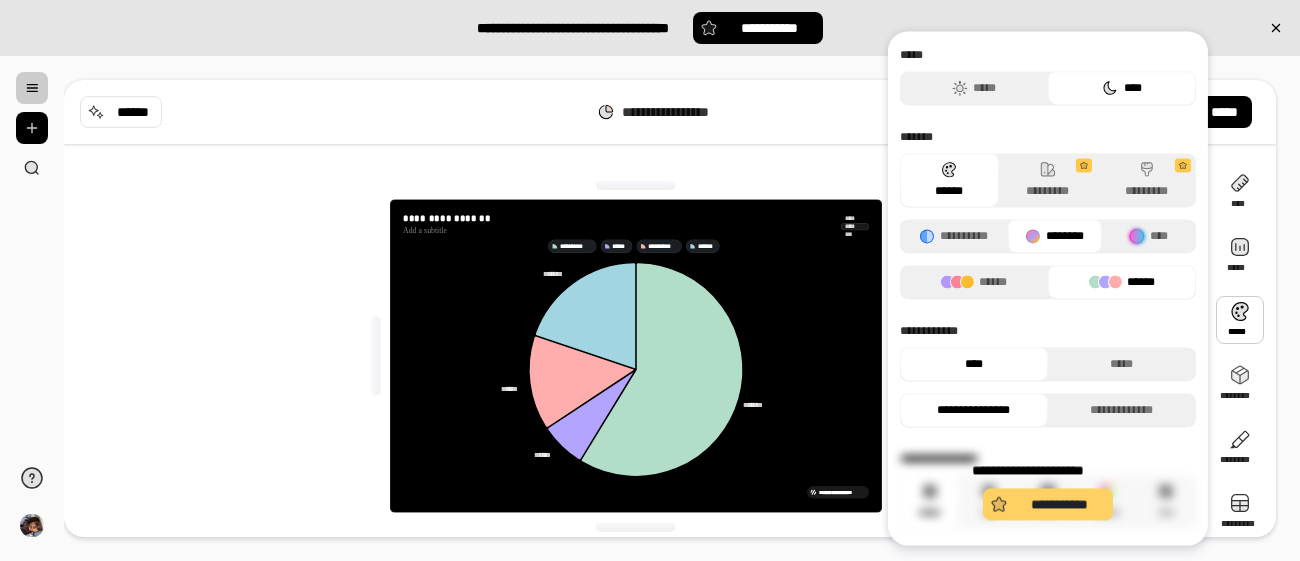 click on "**********" at bounding box center (1048, 504) 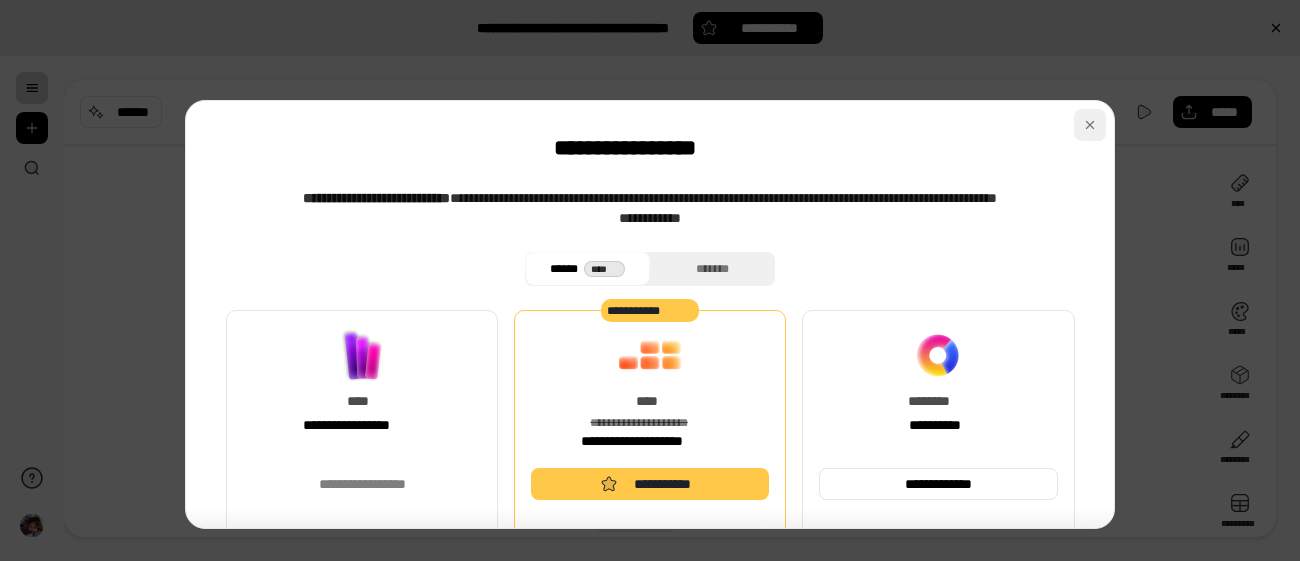 click at bounding box center [1090, 125] 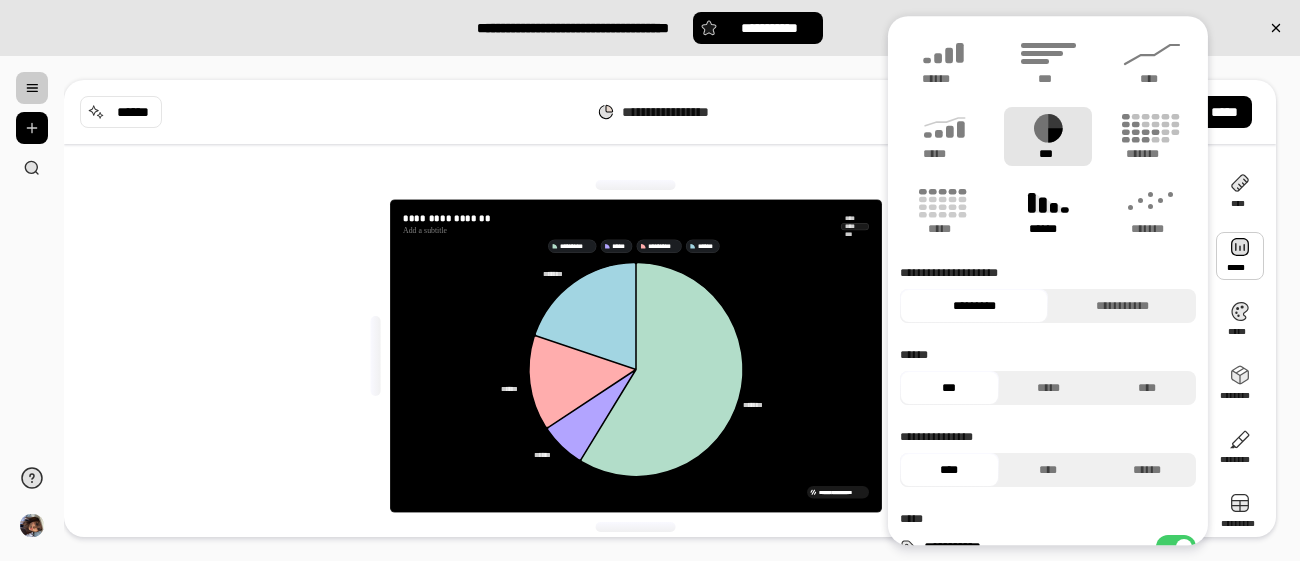 click 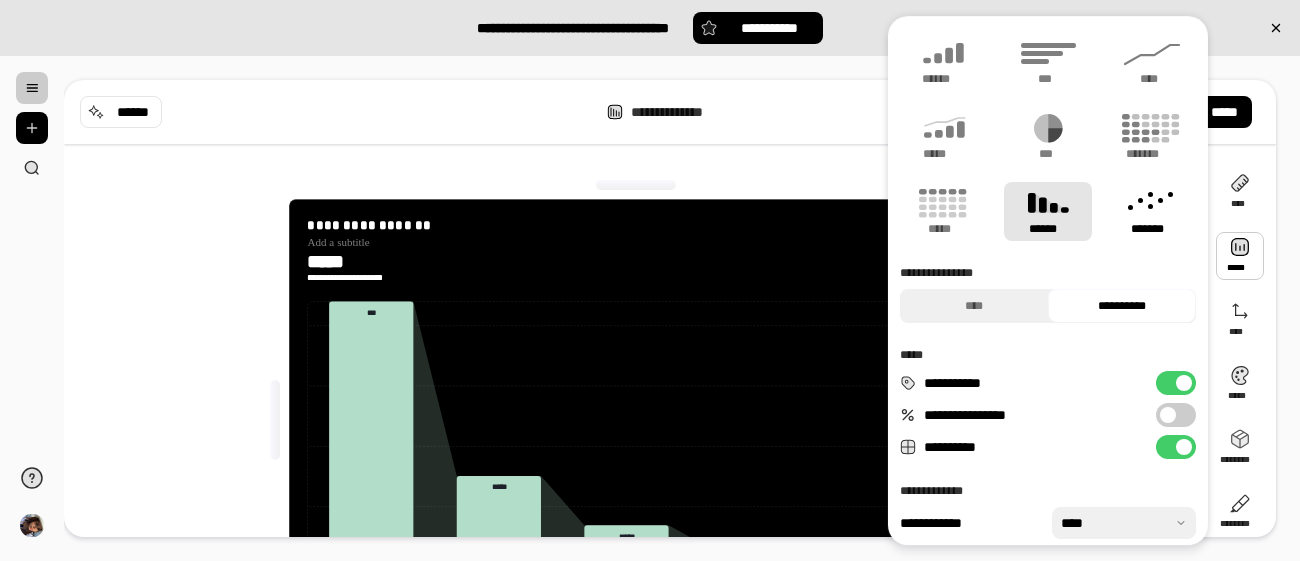 click on "*******" at bounding box center (1152, 229) 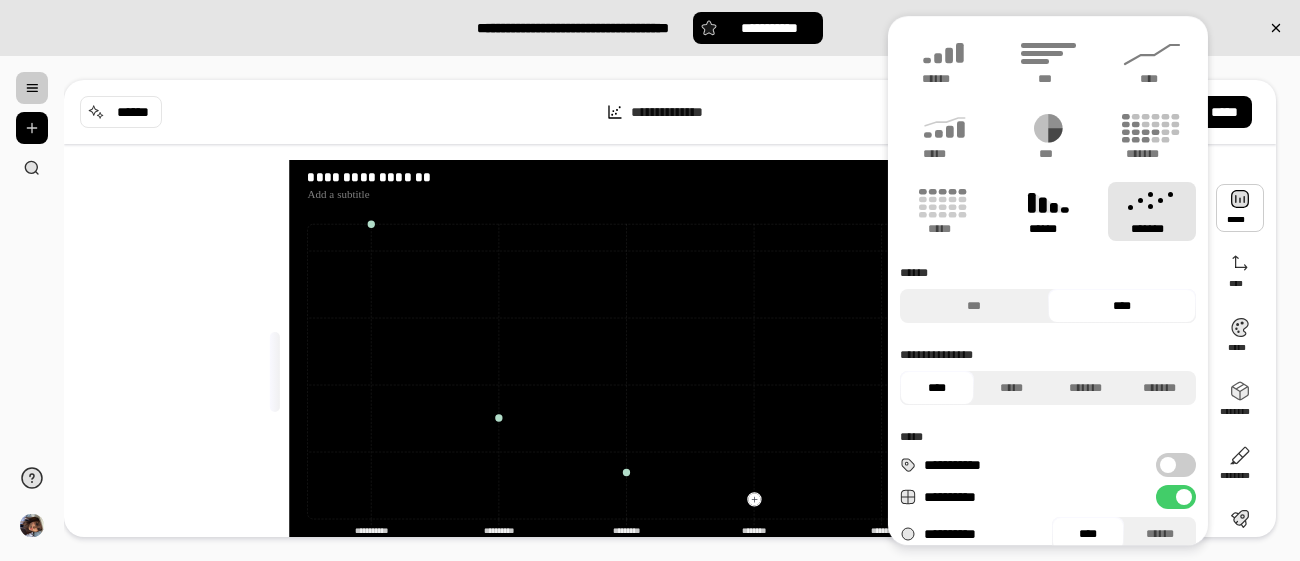 type on "*****" 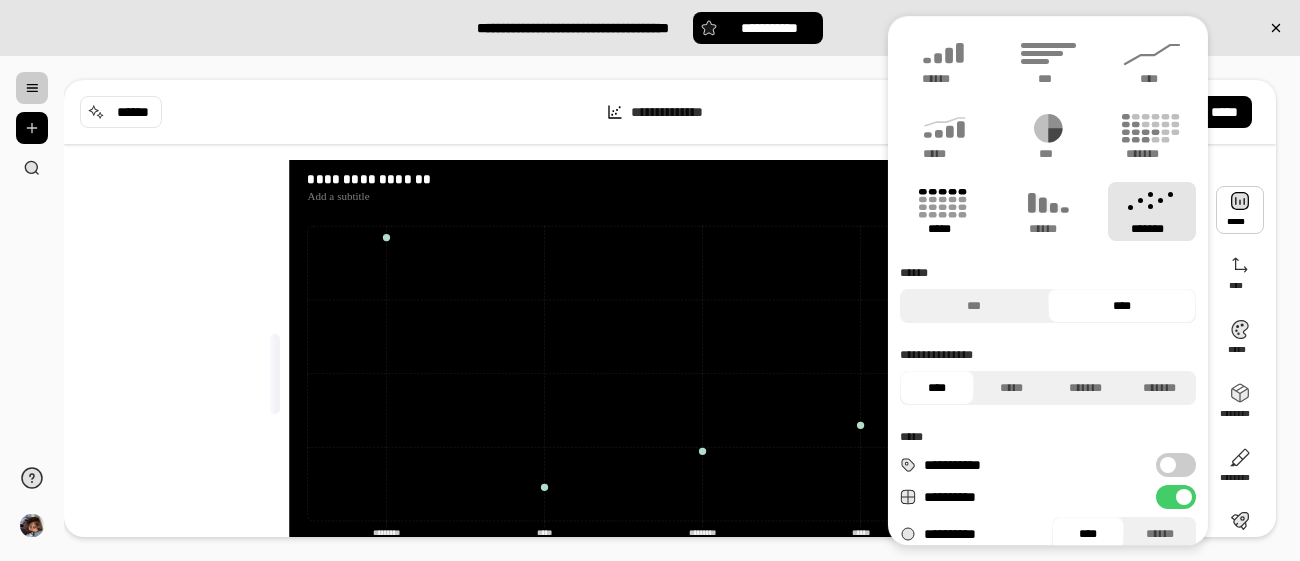 click 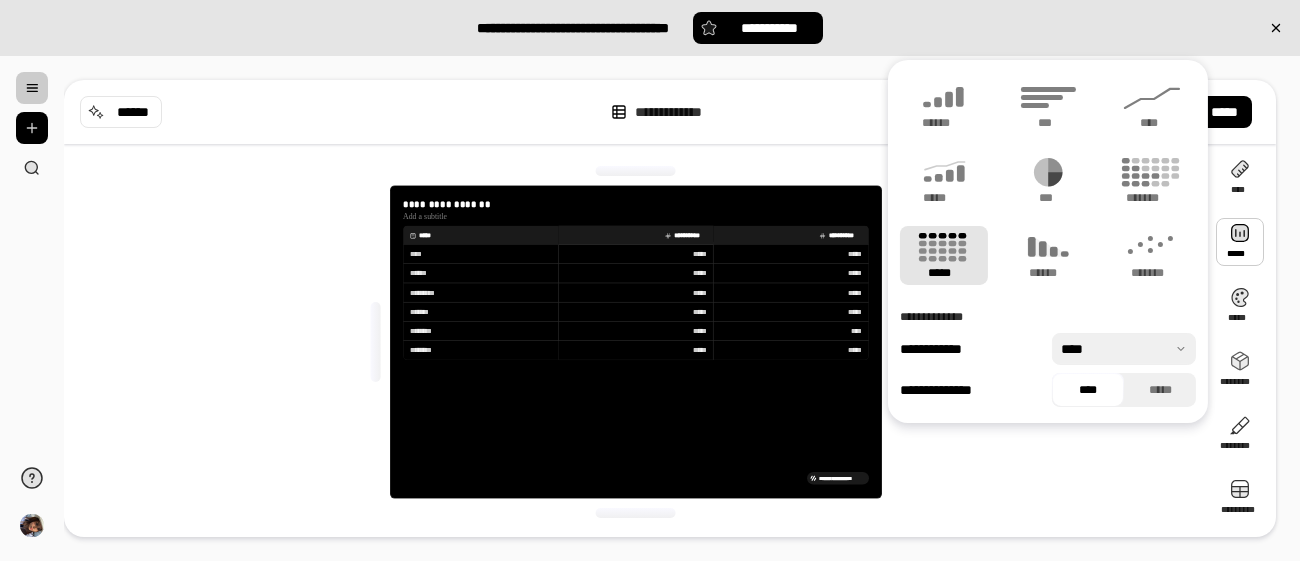 scroll, scrollTop: 14, scrollLeft: 0, axis: vertical 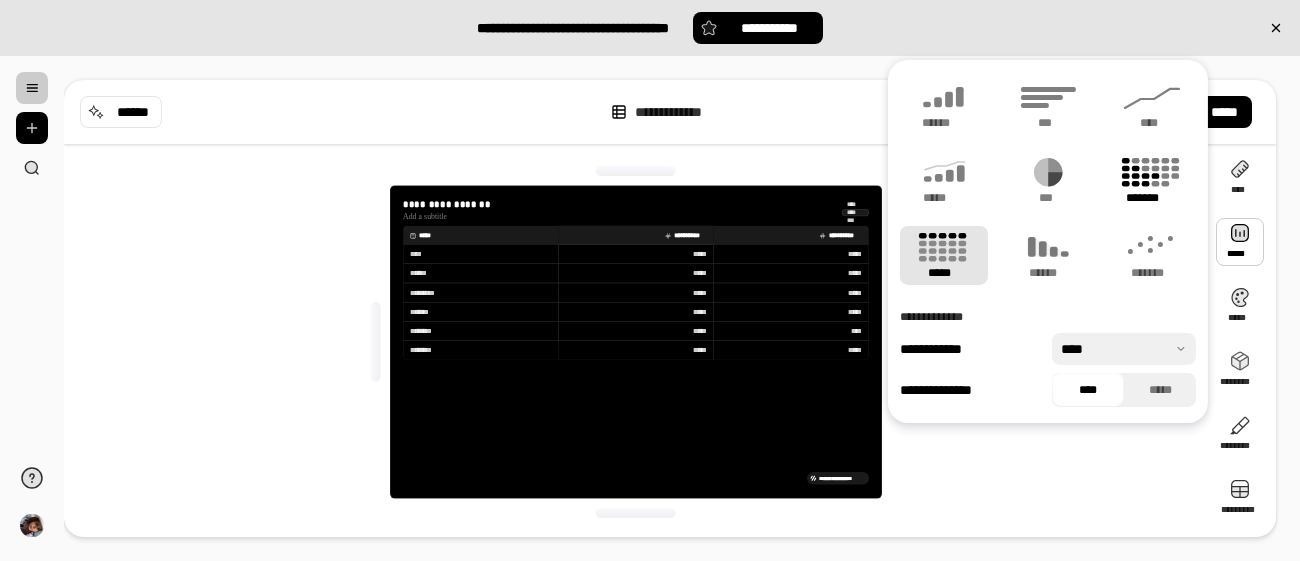 click on "*******" at bounding box center (1152, 198) 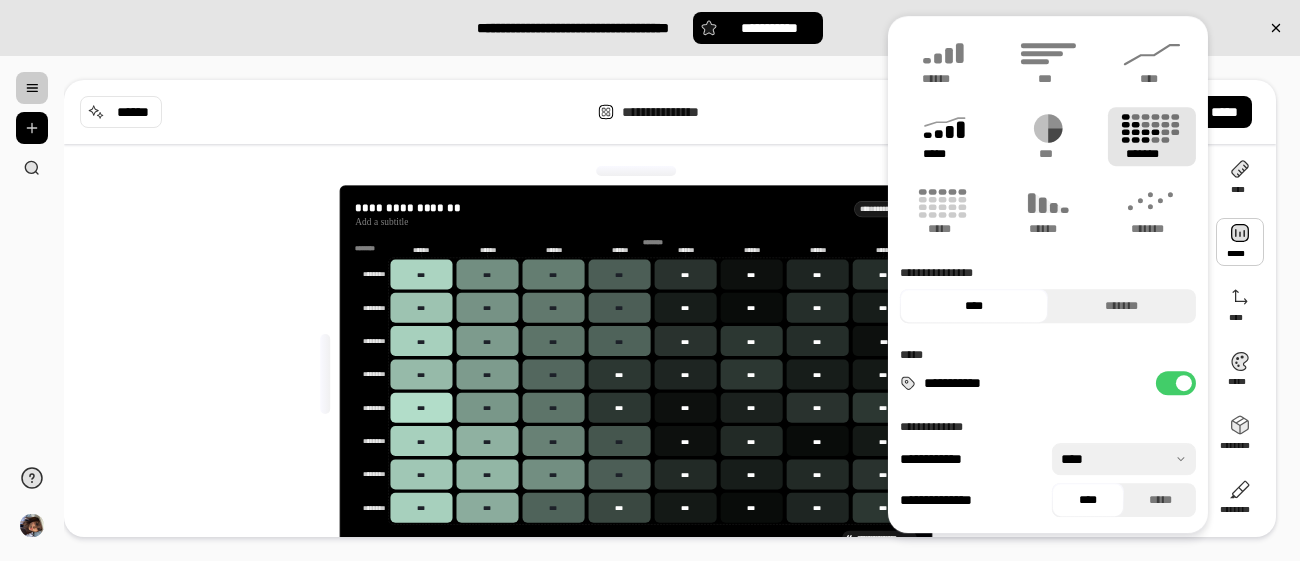 click on "*****" at bounding box center [943, 154] 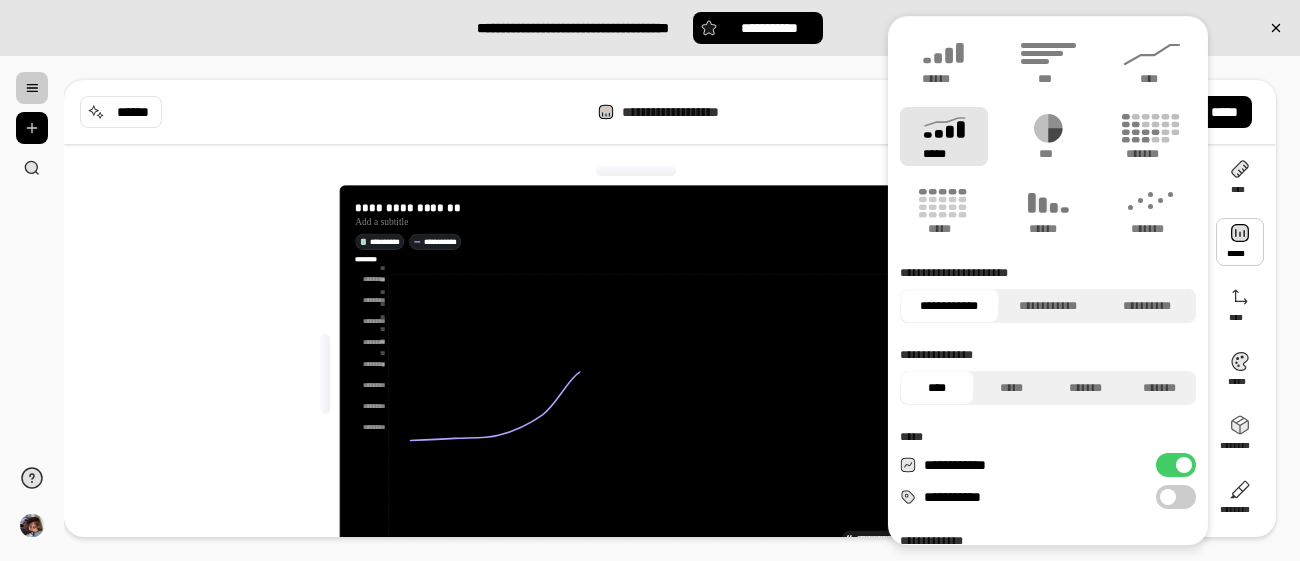 type on "**********" 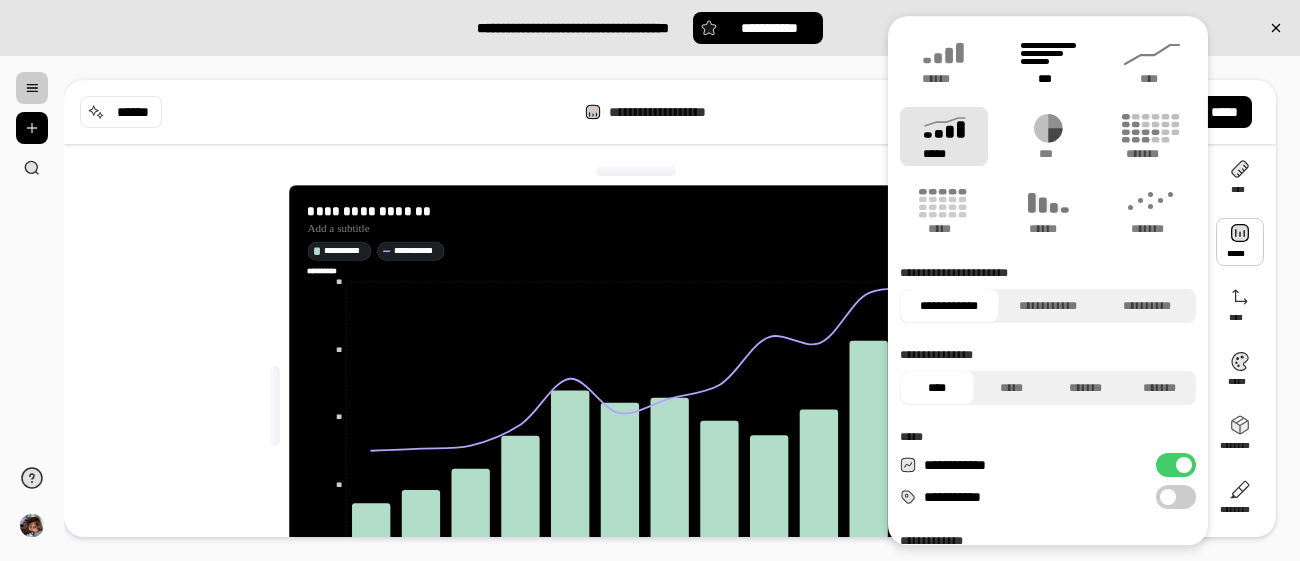 click on "***" at bounding box center (1047, 79) 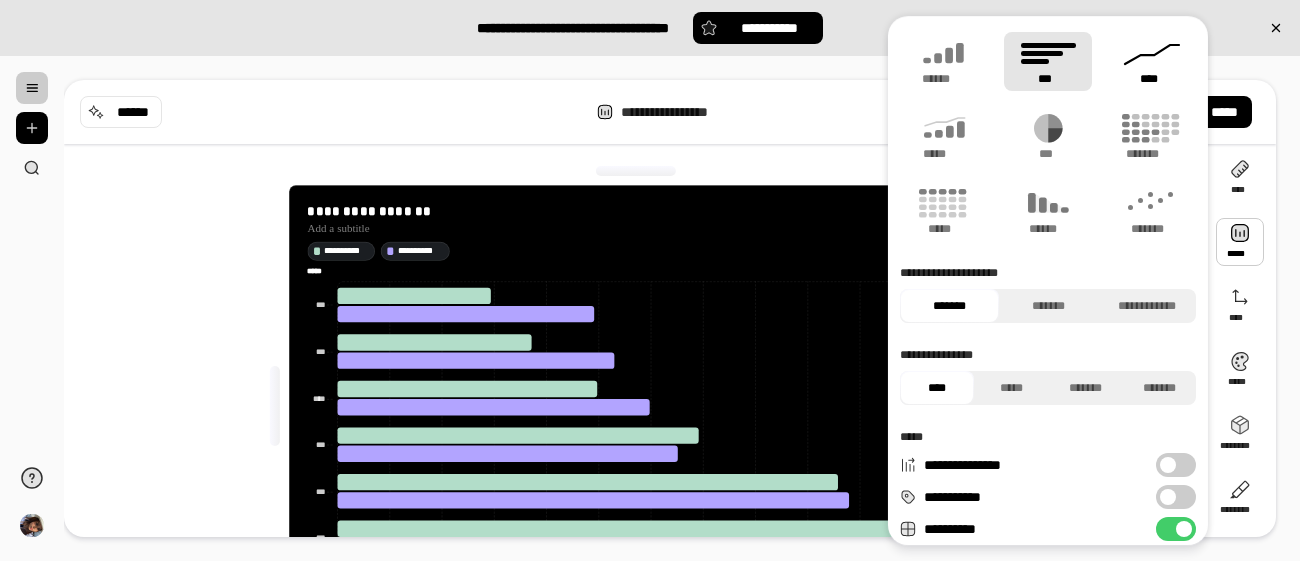 click on "****" at bounding box center (1152, 61) 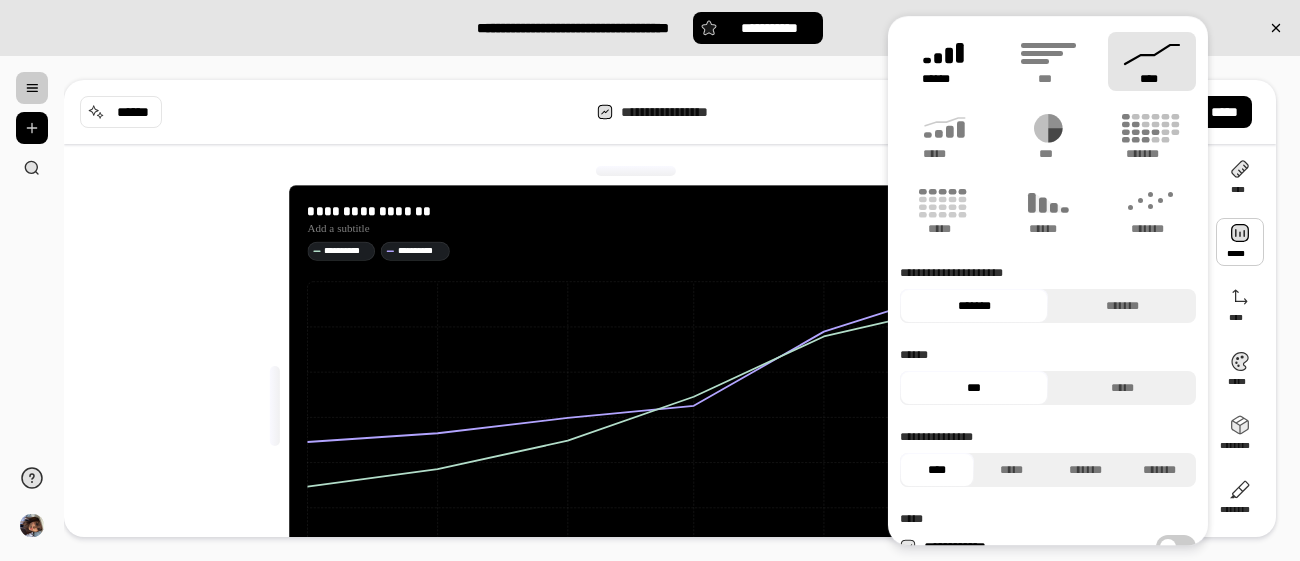 click on "******" at bounding box center [944, 61] 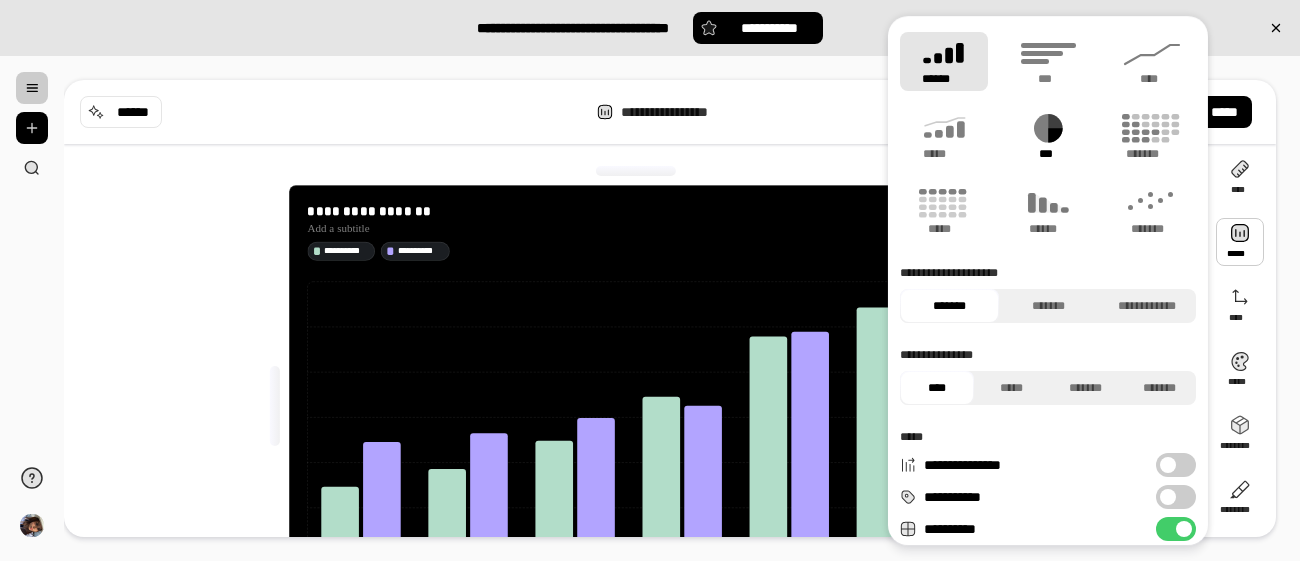 click 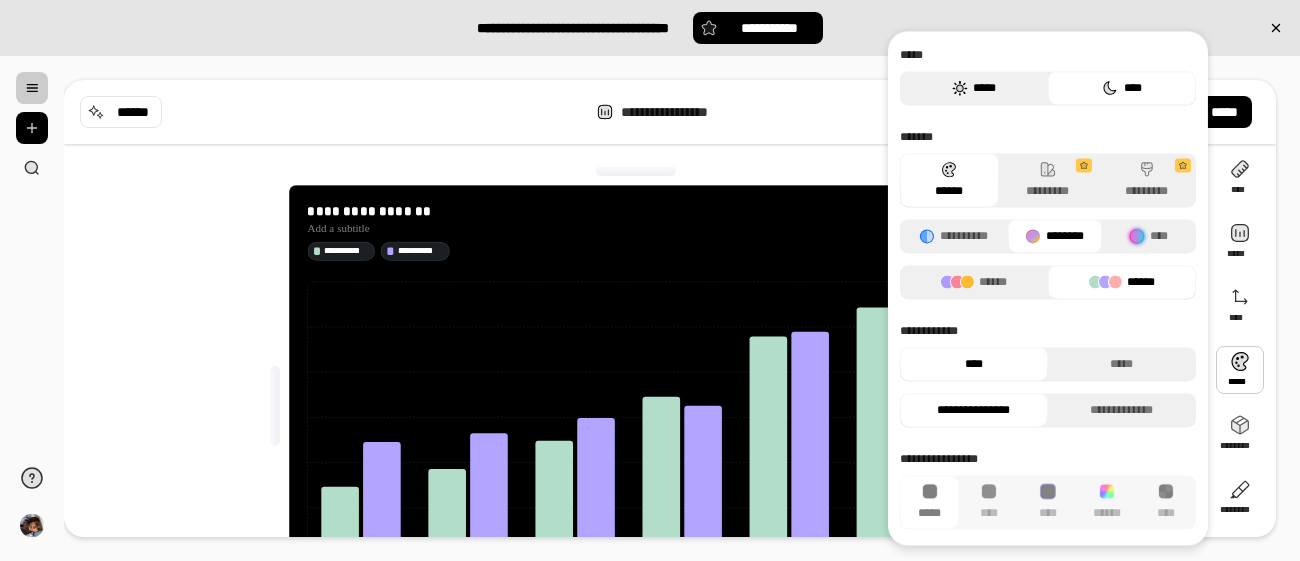 click on "*****" at bounding box center (974, 88) 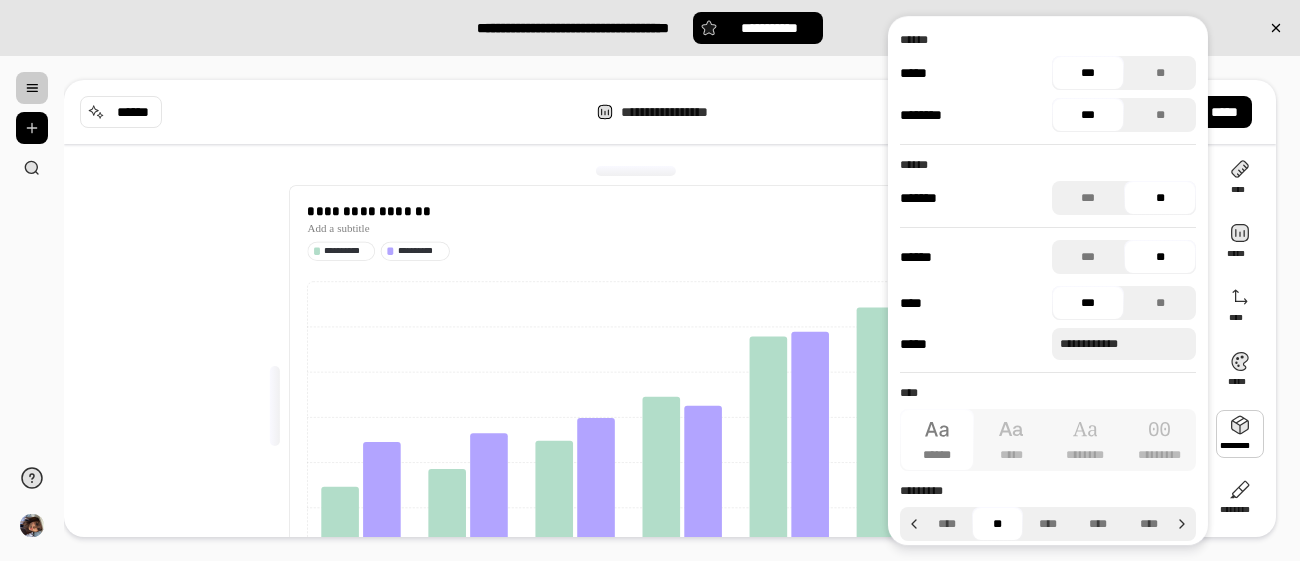 click at bounding box center (1240, 434) 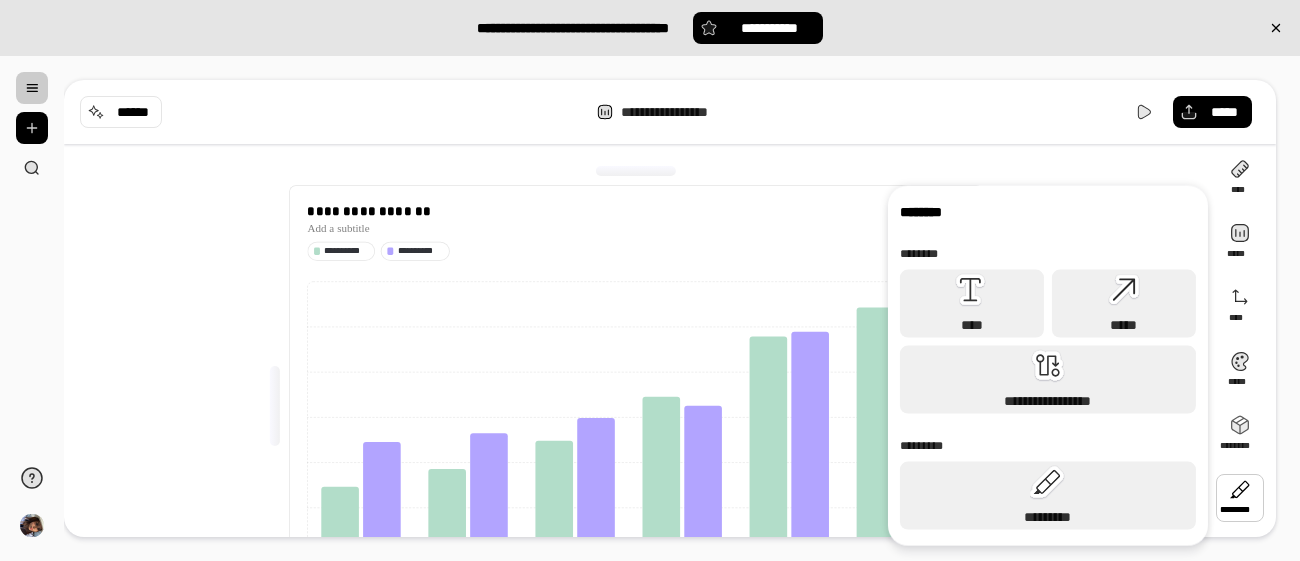 click at bounding box center (1240, 498) 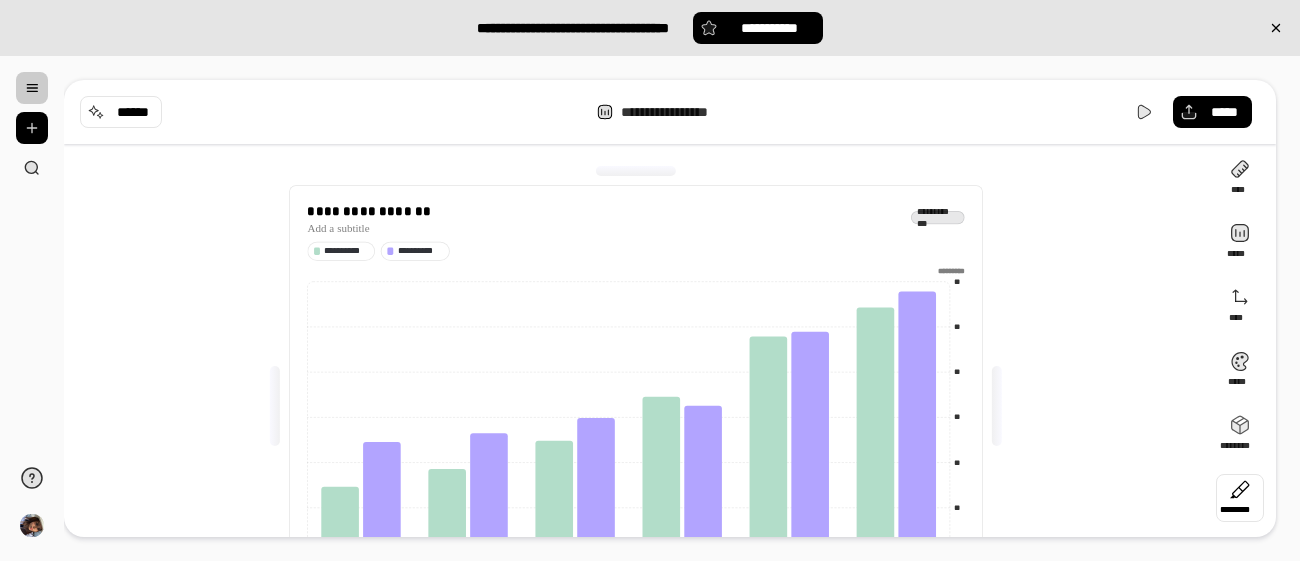 click at bounding box center (1240, 498) 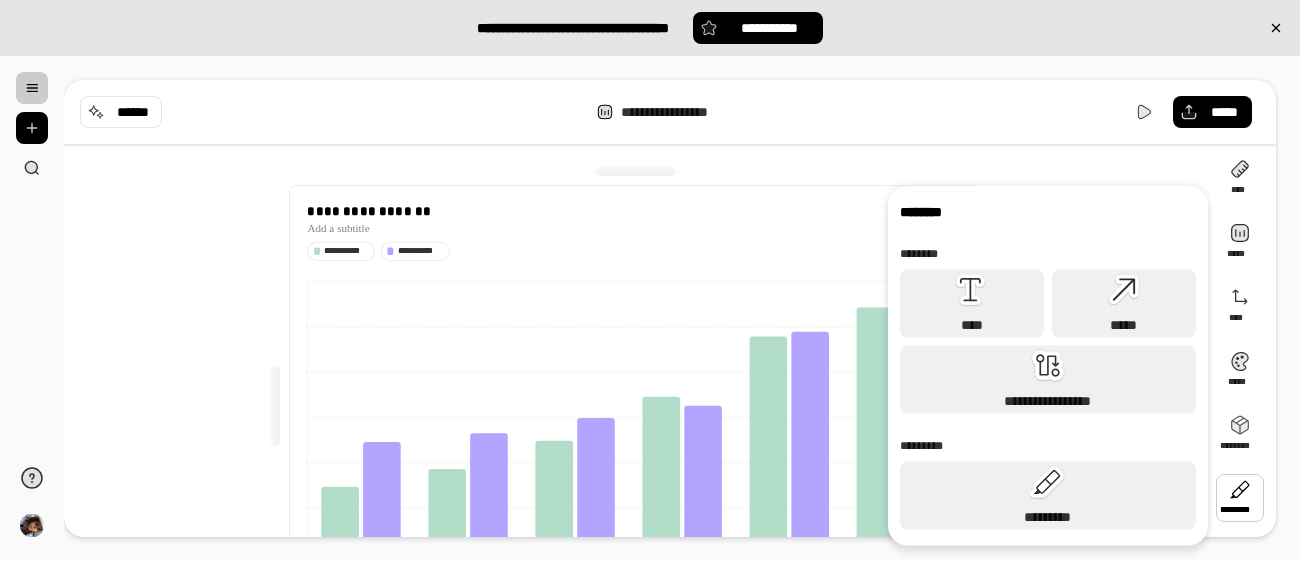 scroll, scrollTop: 141, scrollLeft: 0, axis: vertical 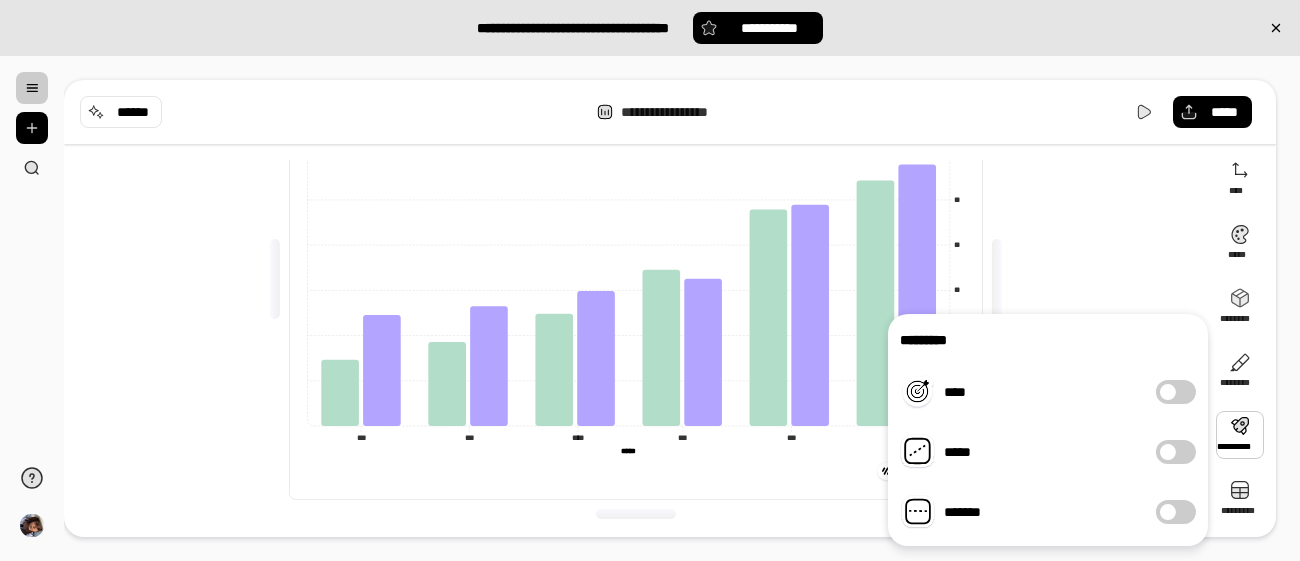 click at bounding box center [1240, 435] 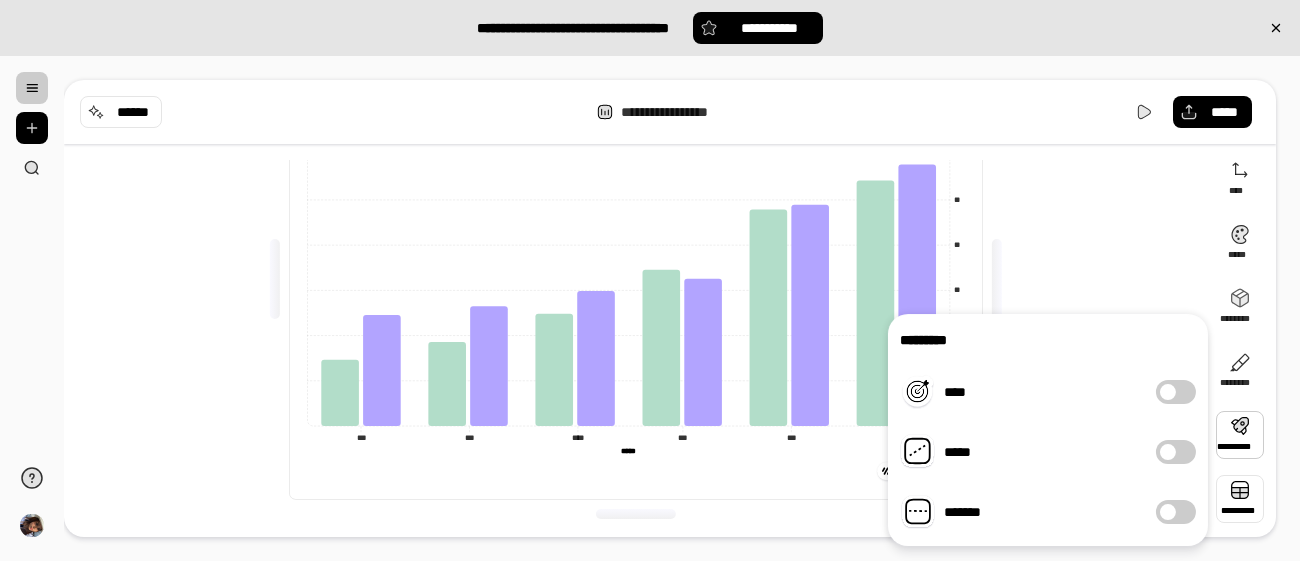 click at bounding box center [1240, 499] 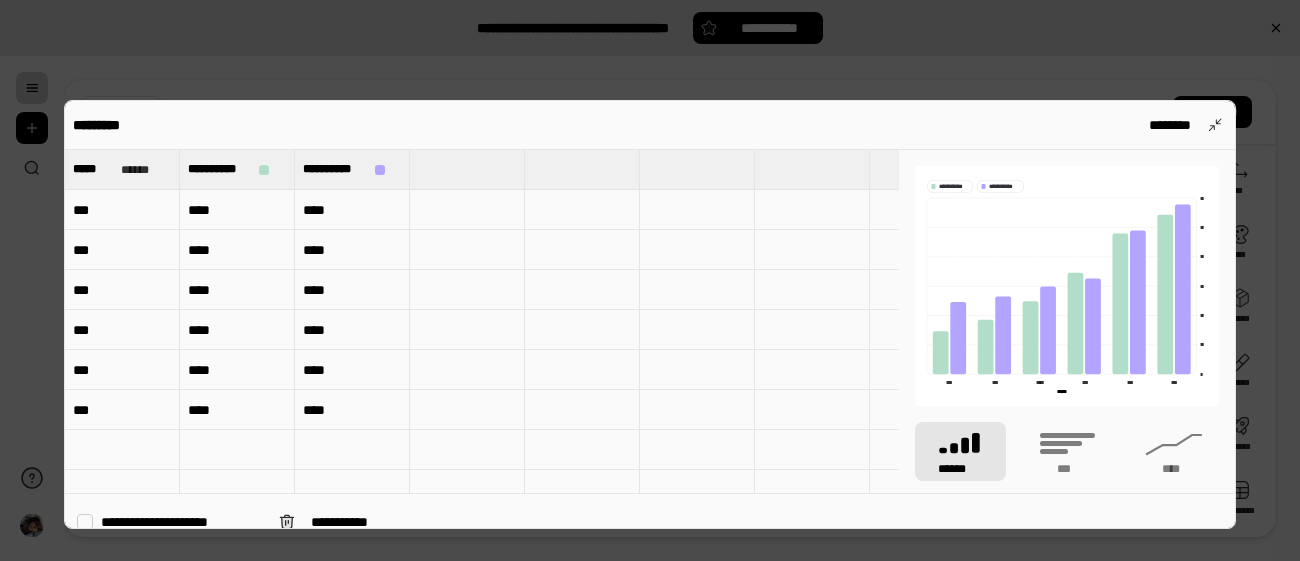 click at bounding box center [650, 280] 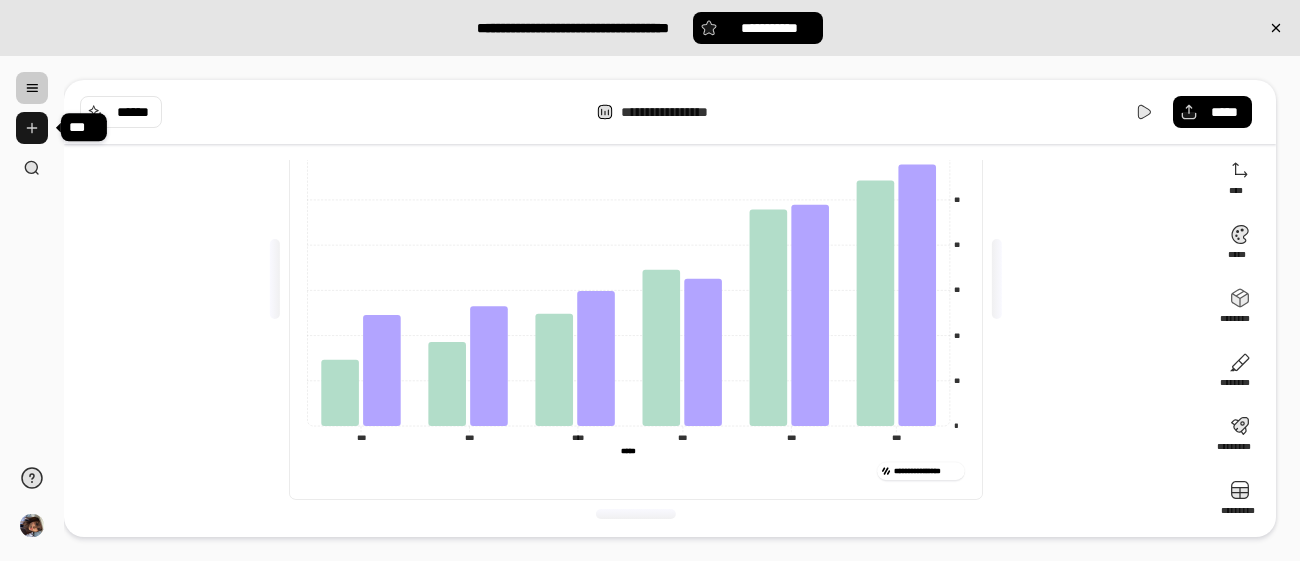 click at bounding box center [32, 128] 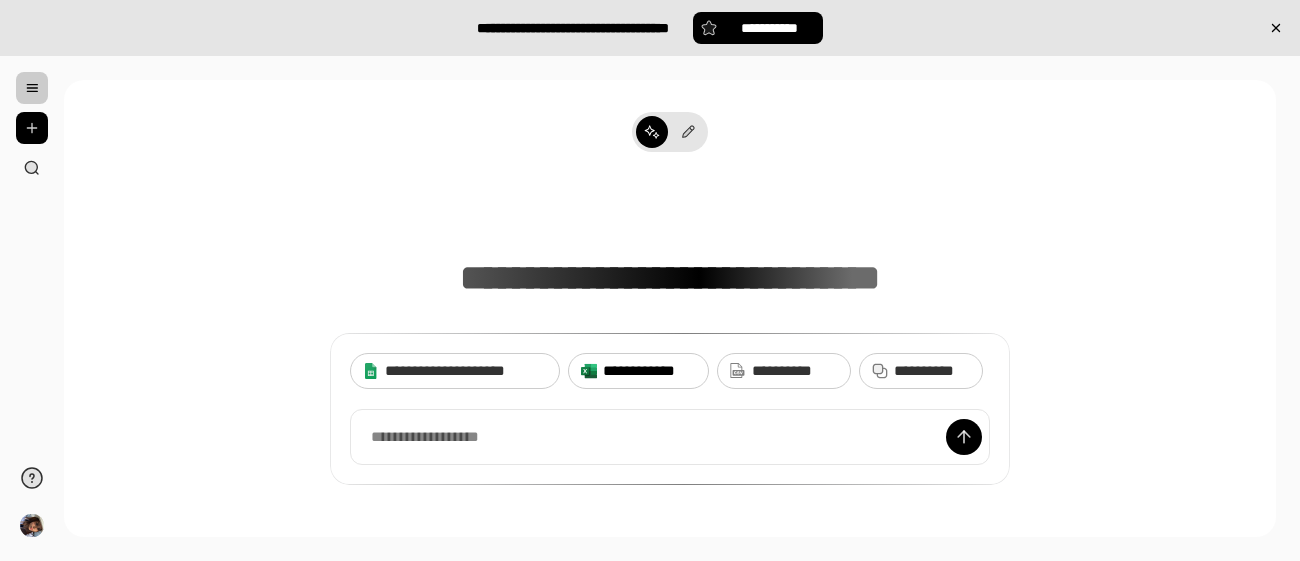 click 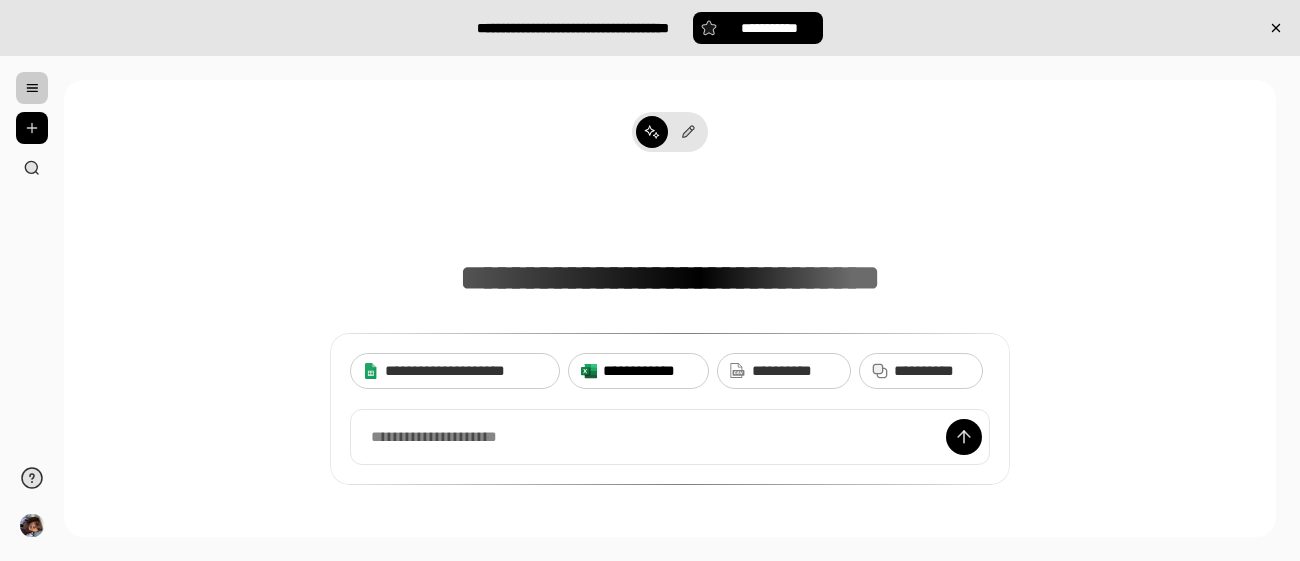 click on "**********" at bounding box center (649, 371) 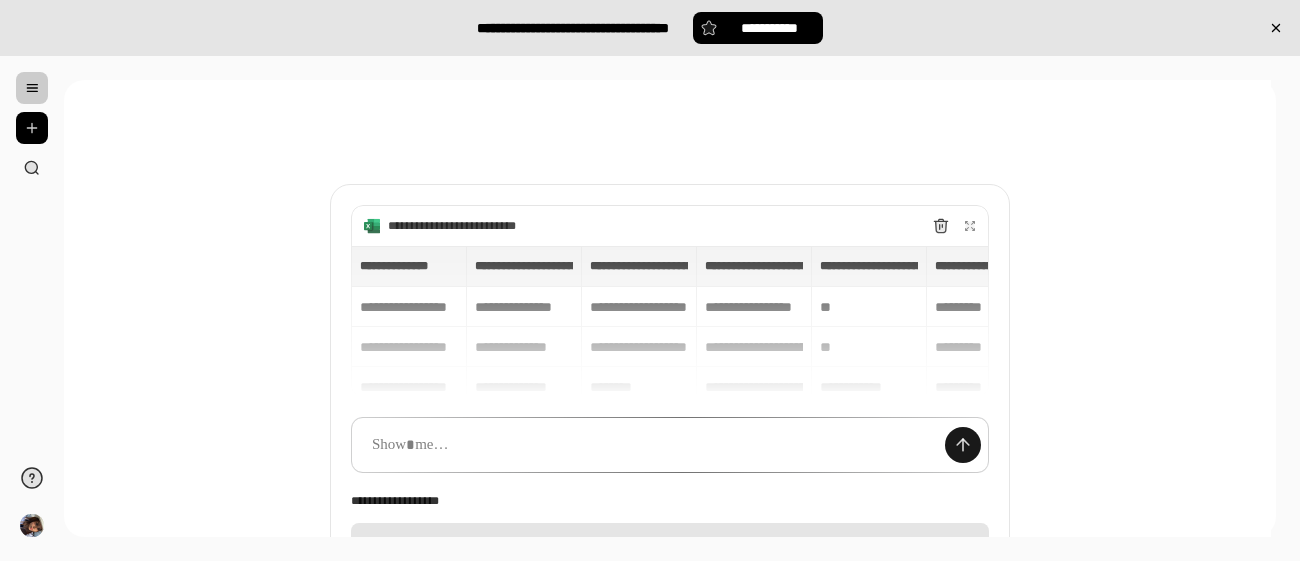 click at bounding box center (963, 445) 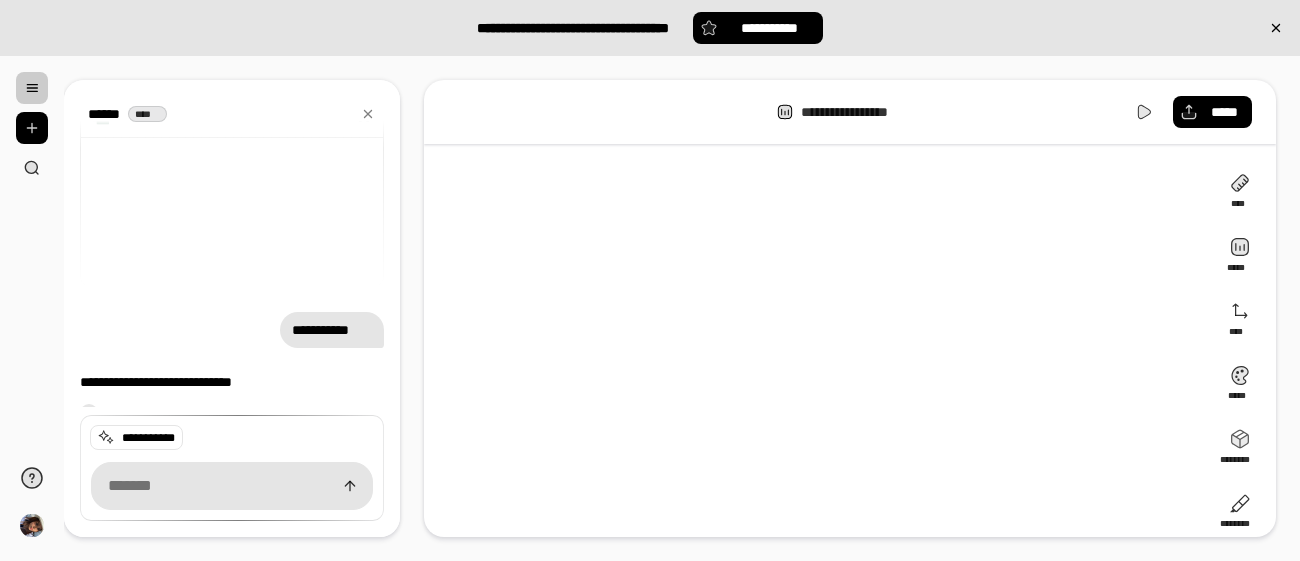 scroll, scrollTop: 132, scrollLeft: 0, axis: vertical 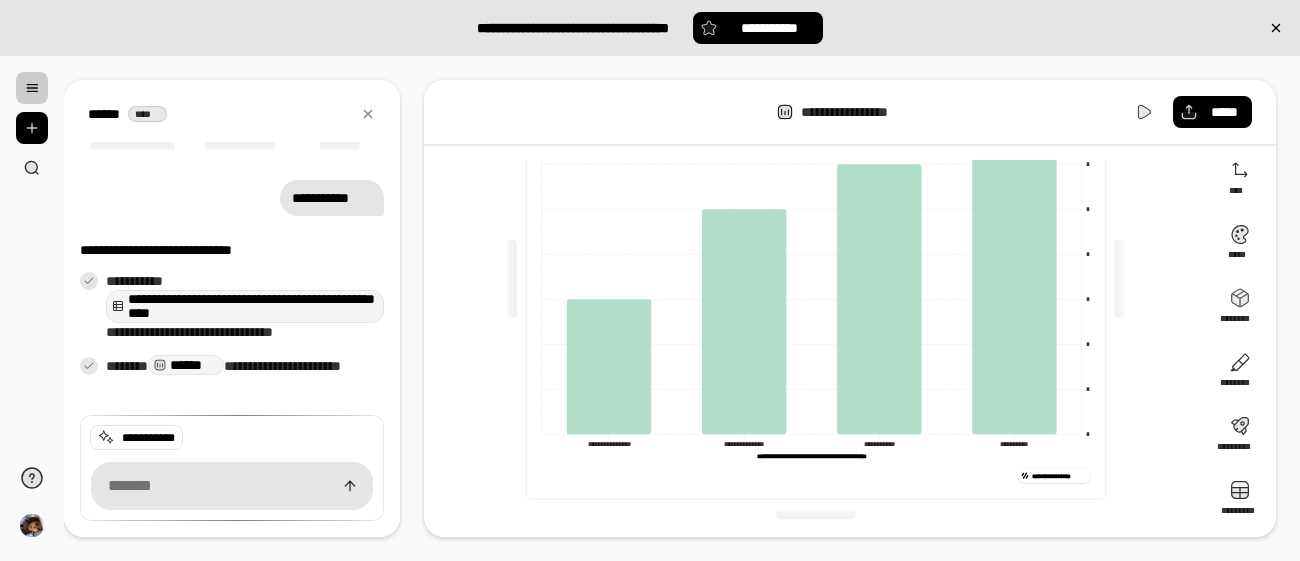 click on "**********" at bounding box center [682, 309] 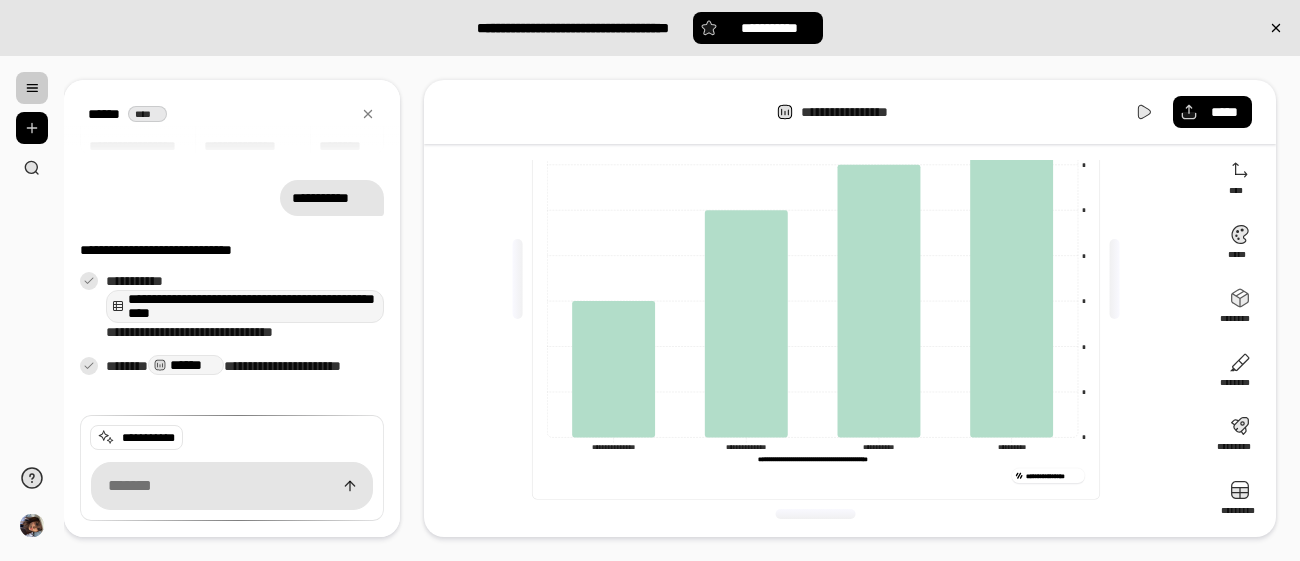 click at bounding box center (1114, 279) 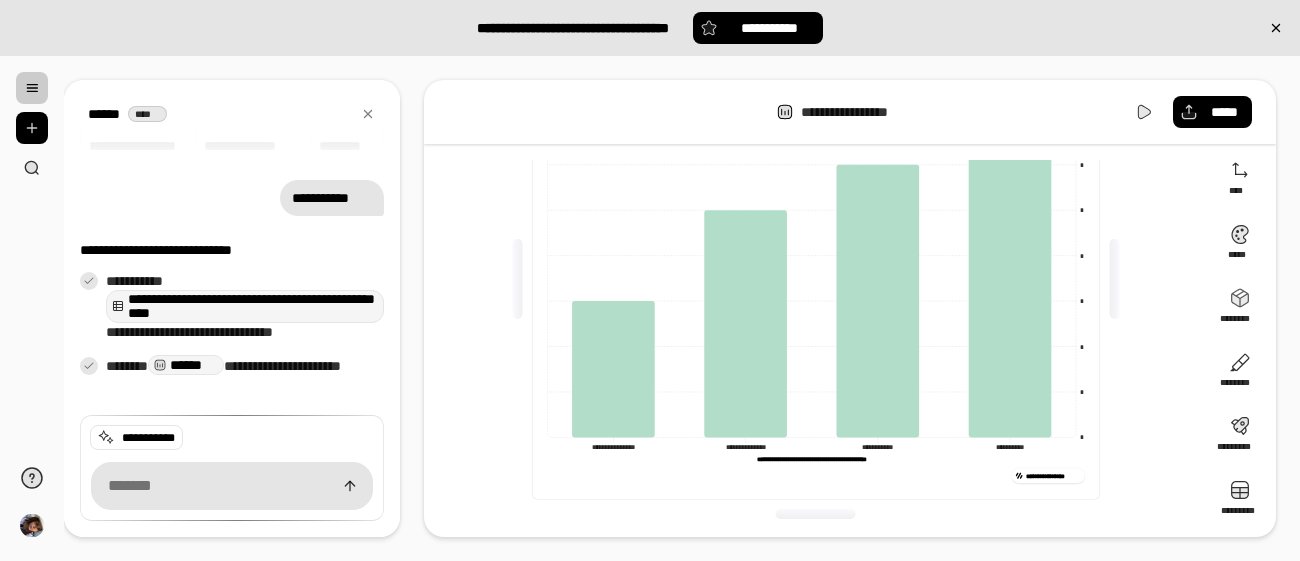 click on "**********" at bounding box center [816, 279] 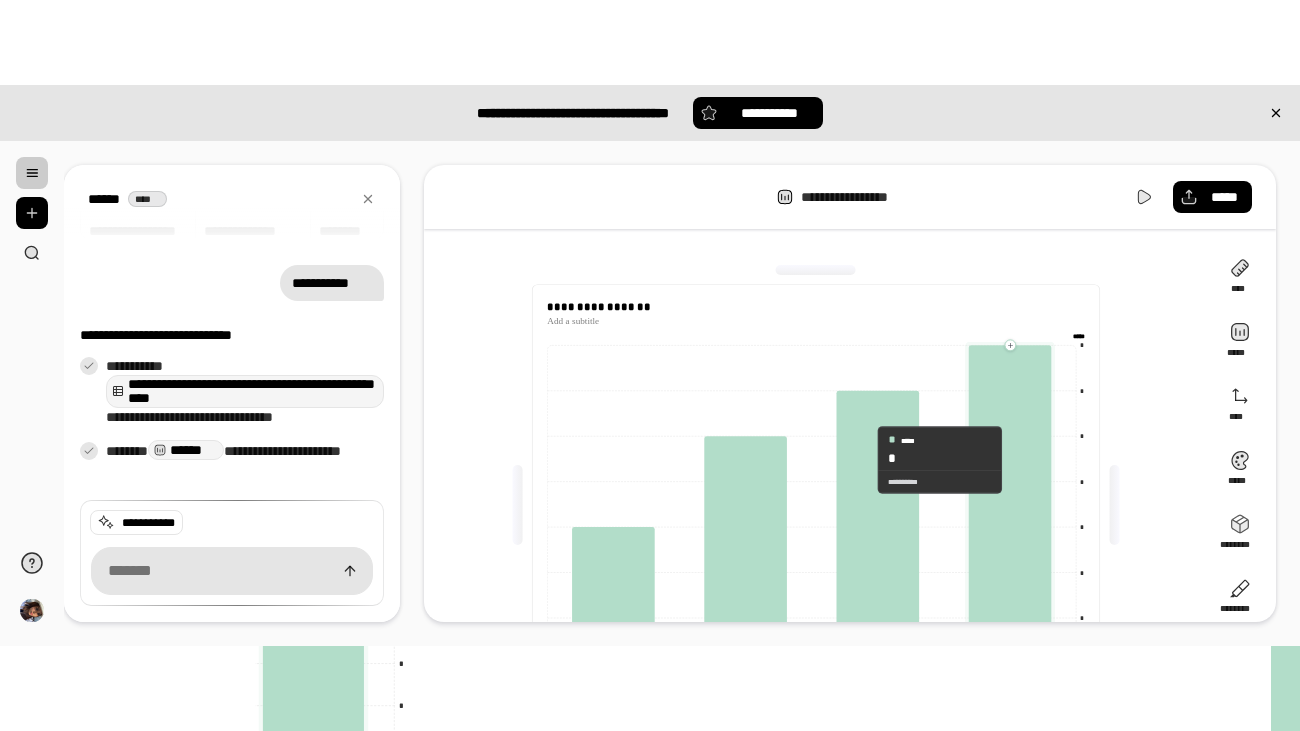 scroll, scrollTop: 141, scrollLeft: 0, axis: vertical 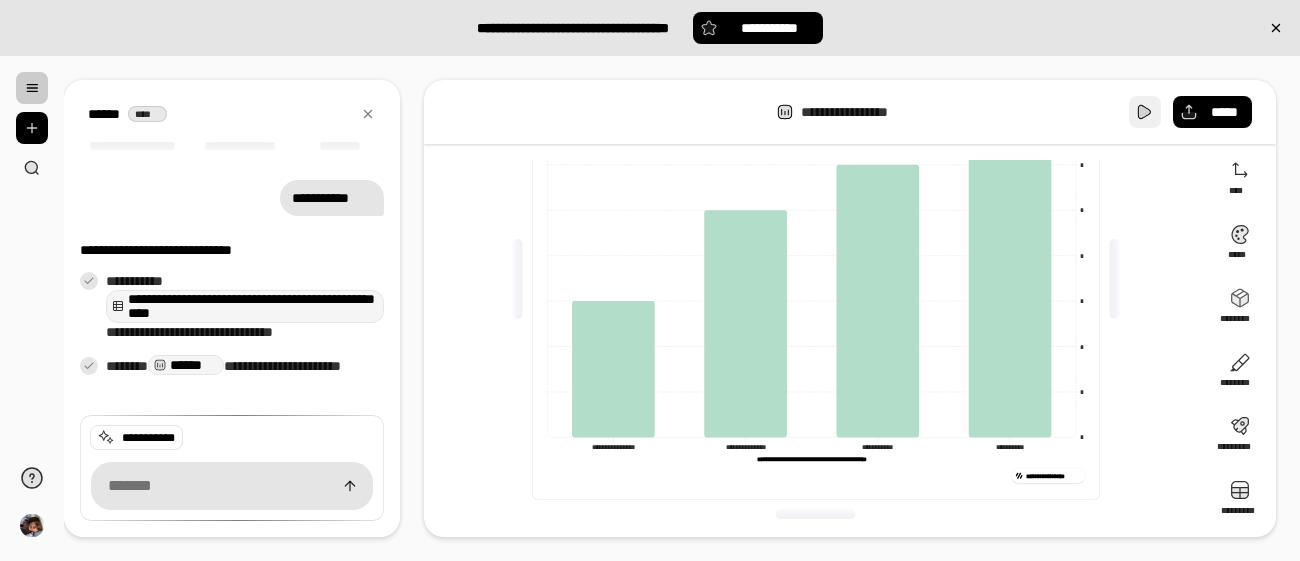 click at bounding box center [1145, 112] 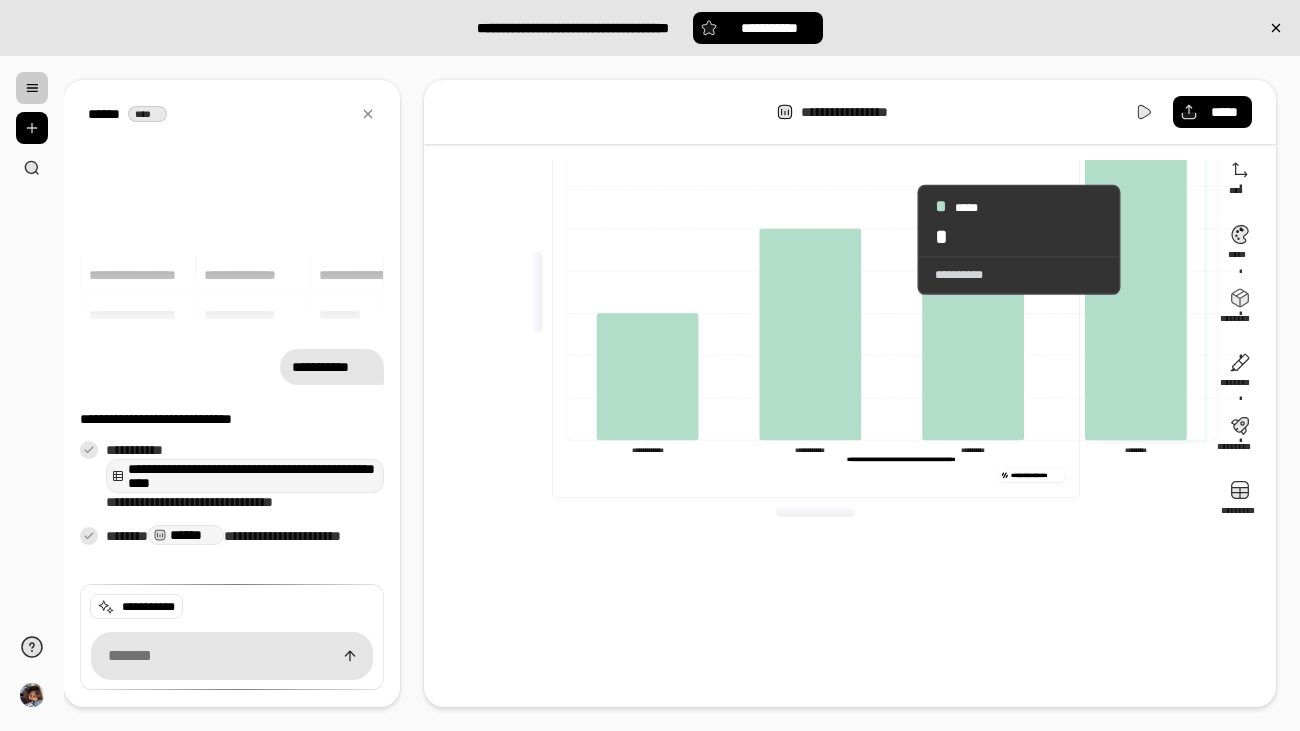 scroll, scrollTop: 0, scrollLeft: 0, axis: both 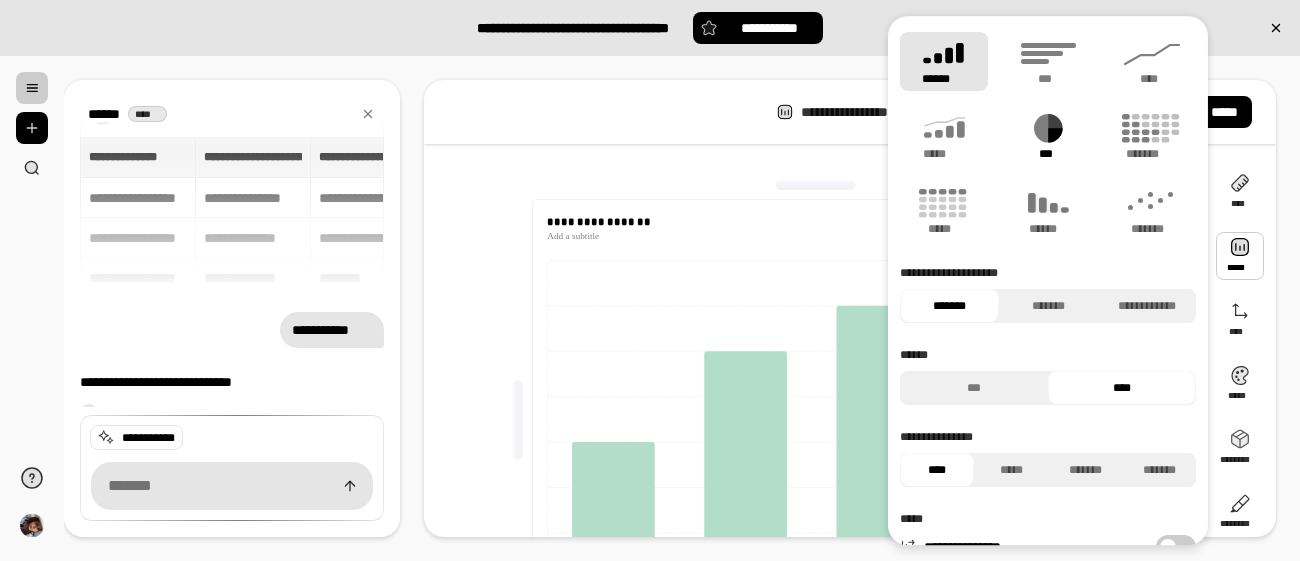 click 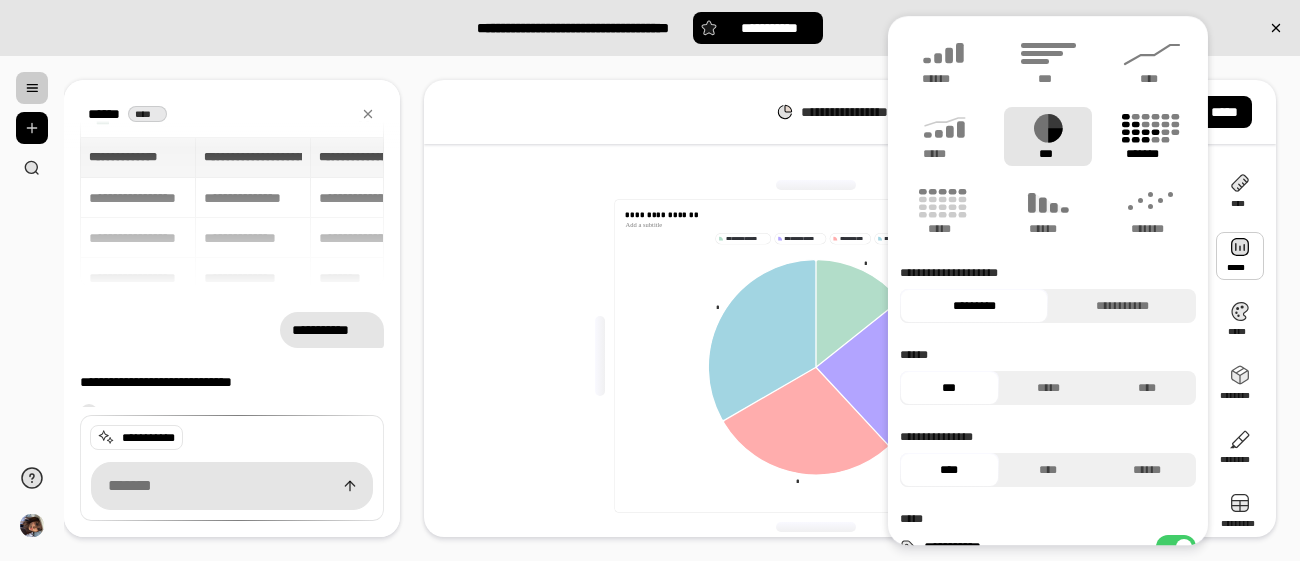 click on "*******" at bounding box center (1152, 154) 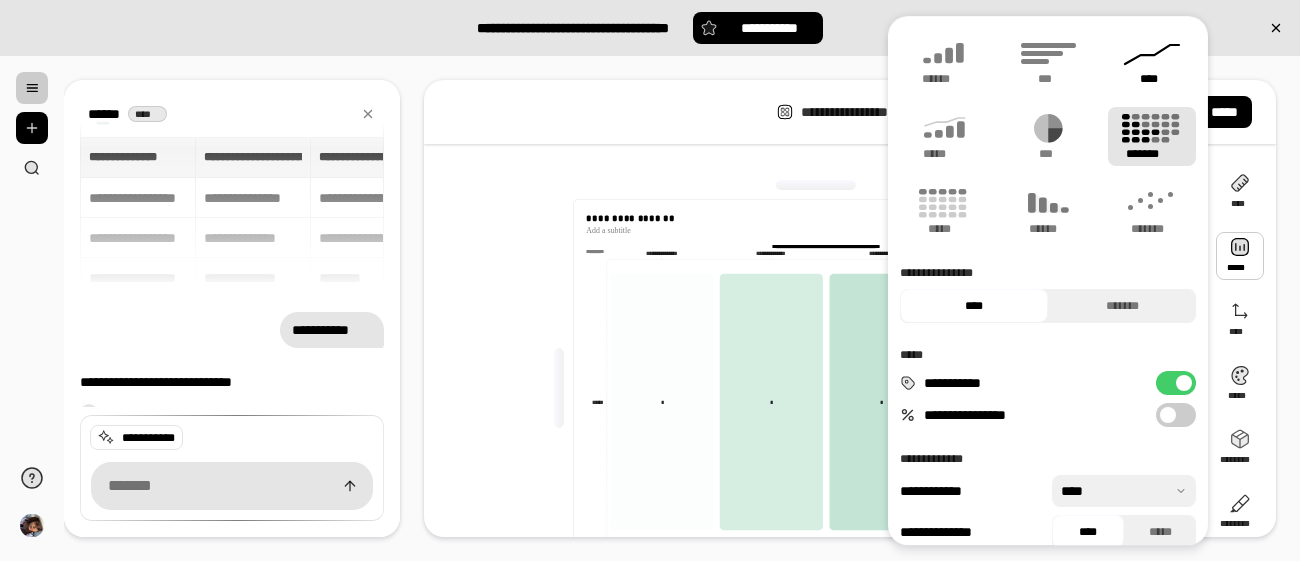 click 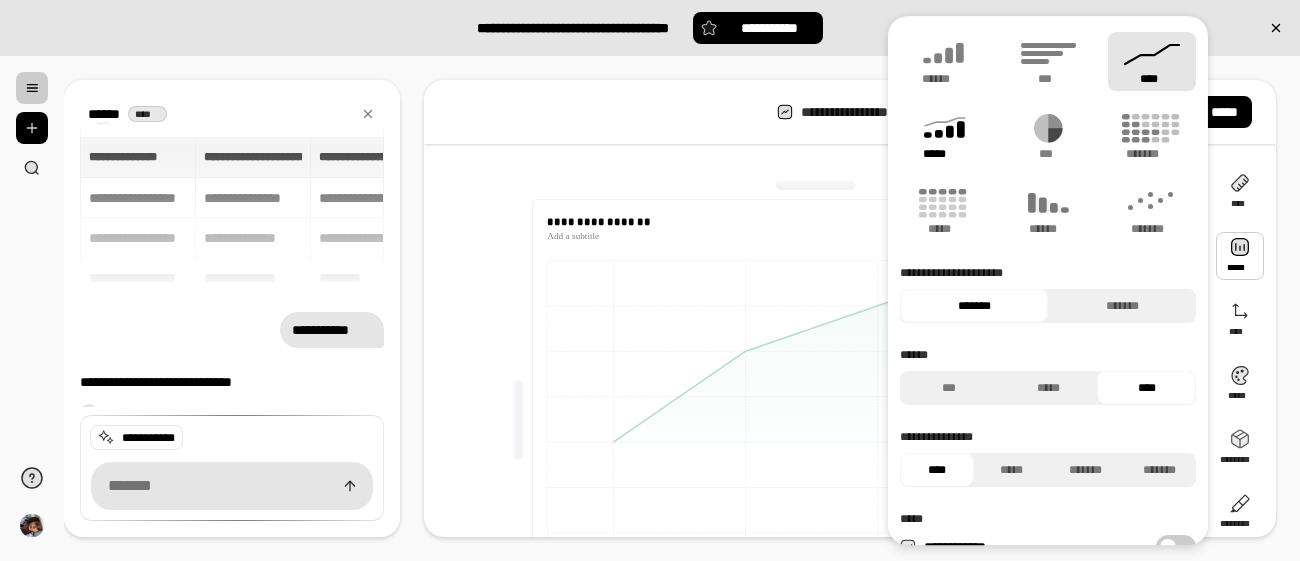 click on "*****" at bounding box center (944, 136) 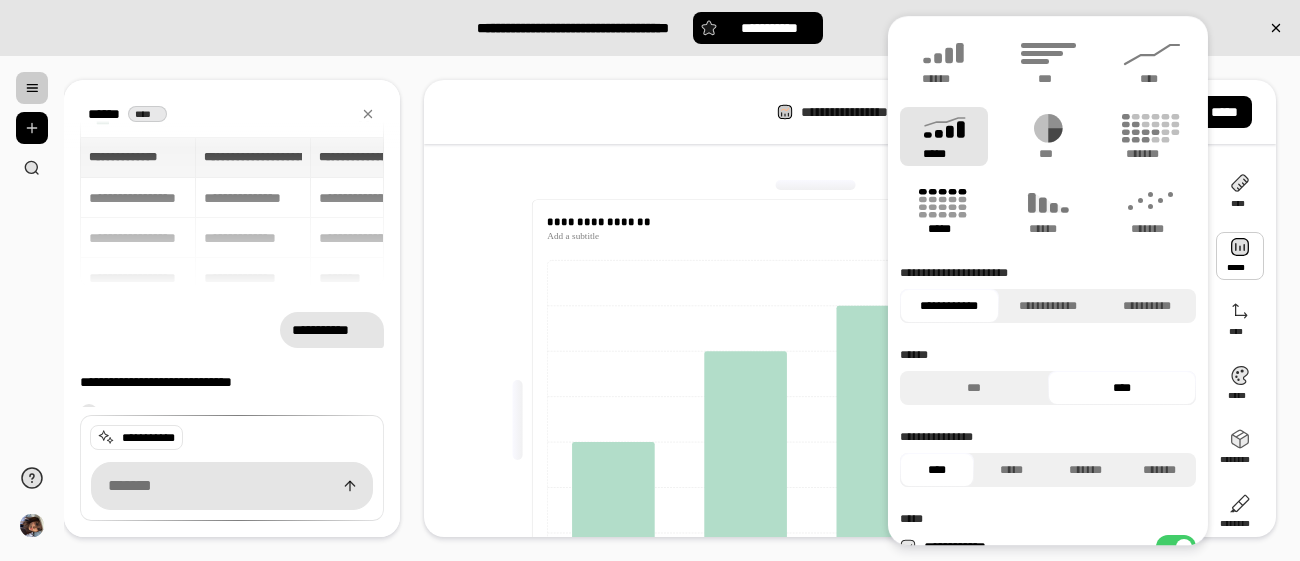 click on "*****" at bounding box center [943, 229] 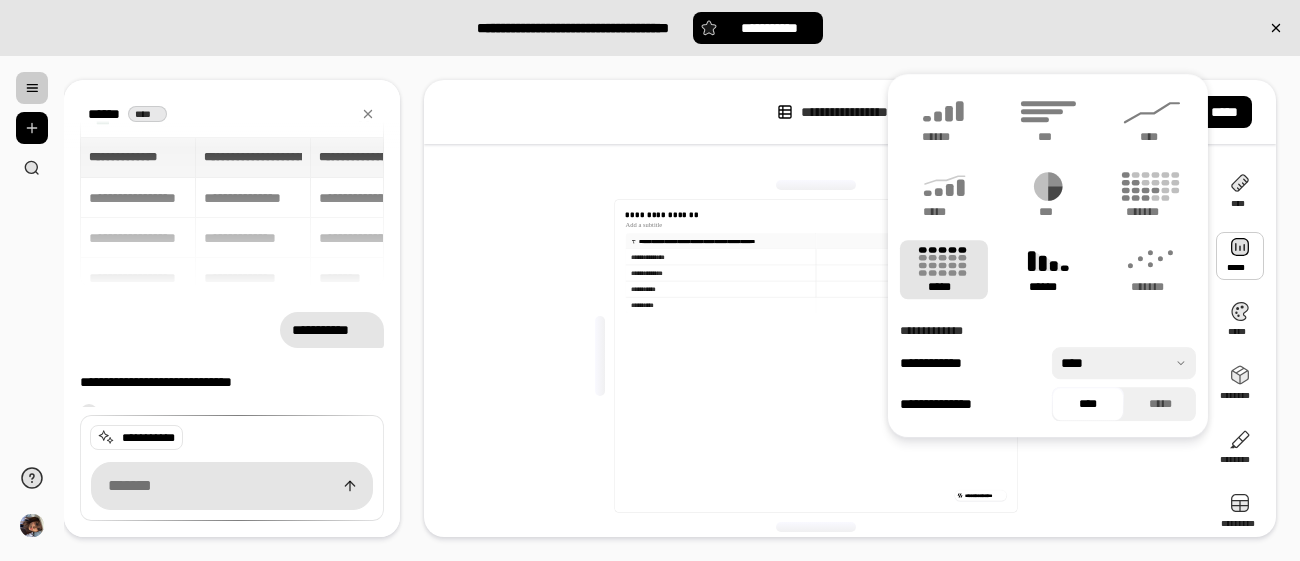 click 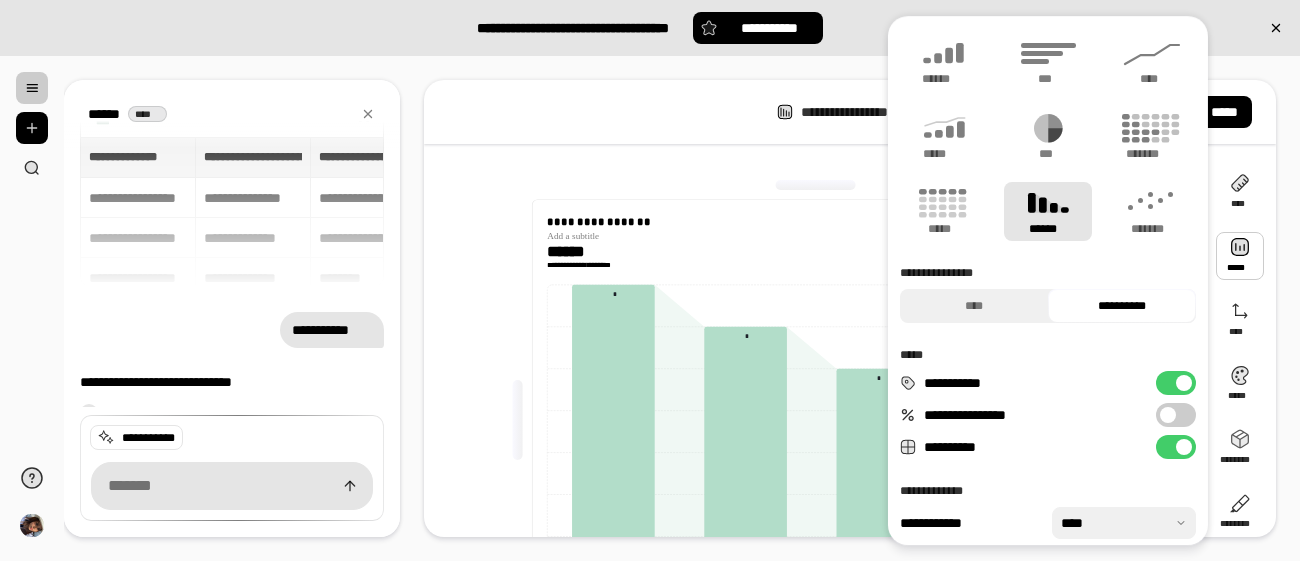 click on "**********" at bounding box center [816, 420] 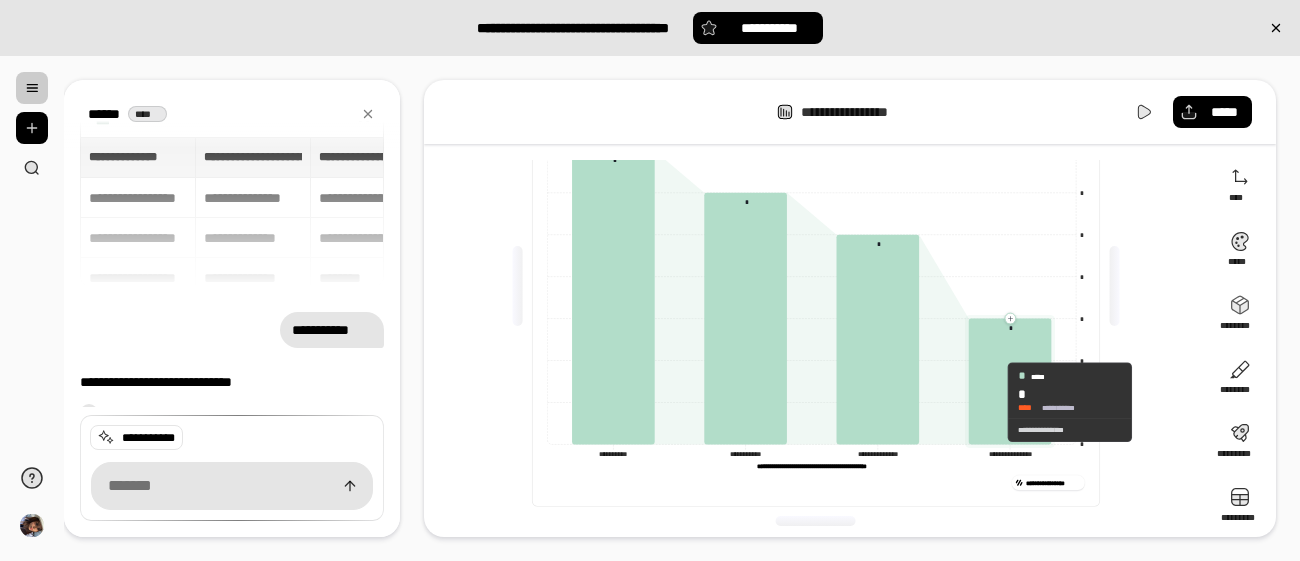 scroll, scrollTop: 141, scrollLeft: 0, axis: vertical 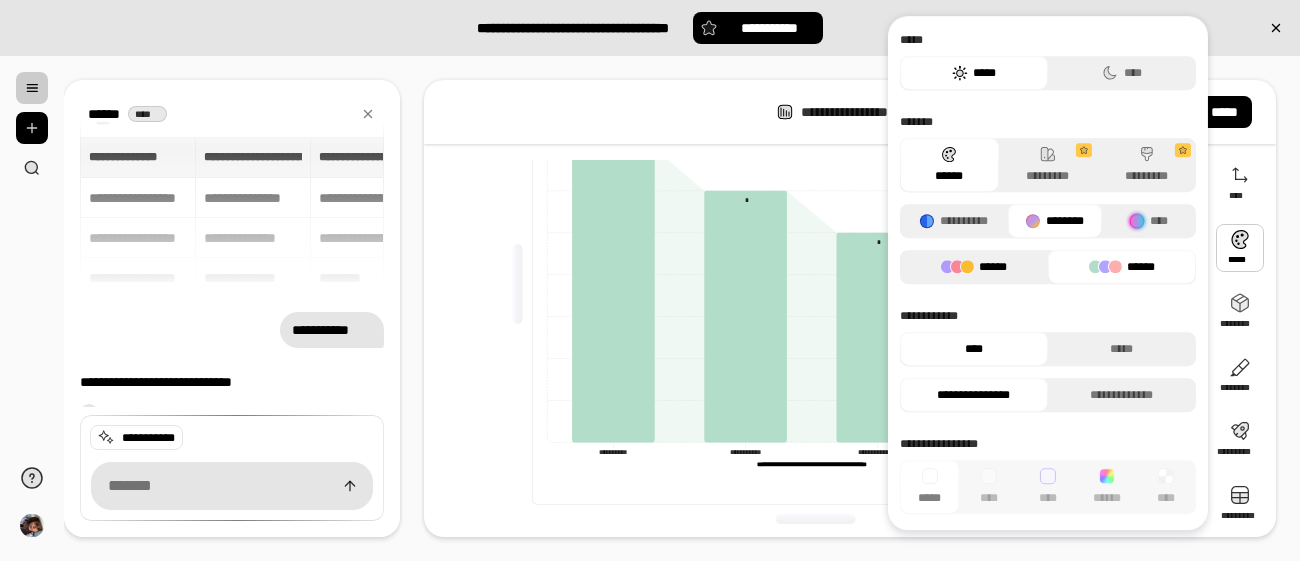 click on "******" at bounding box center [974, 267] 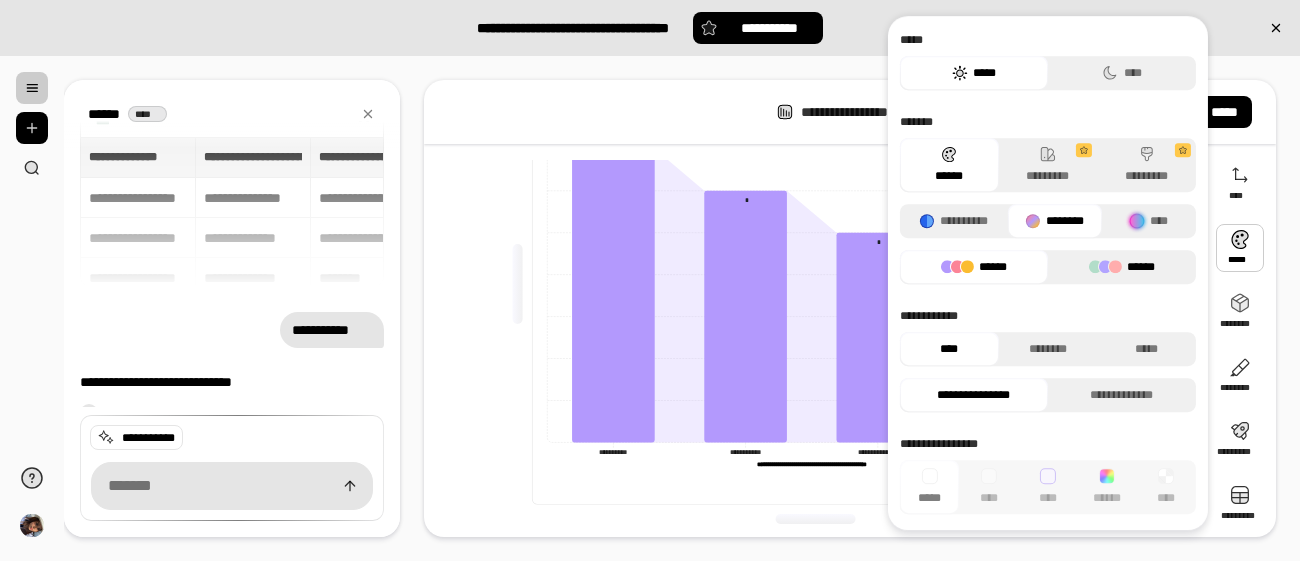 click on "******" at bounding box center [1122, 267] 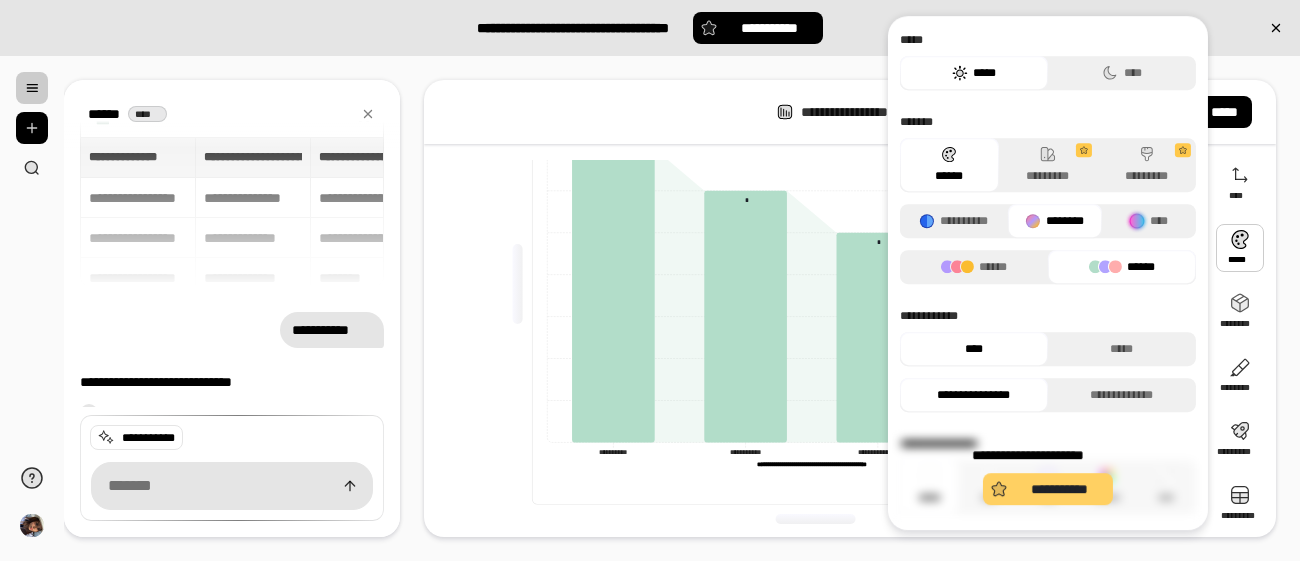click on "**********" at bounding box center (1048, 489) 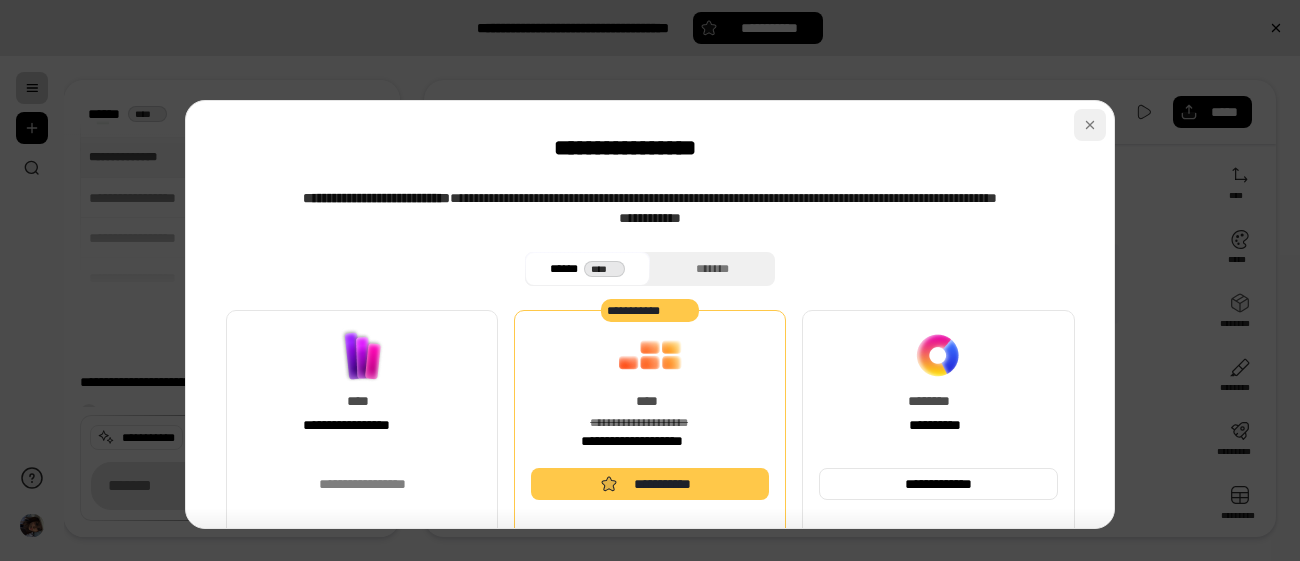 click at bounding box center (1090, 125) 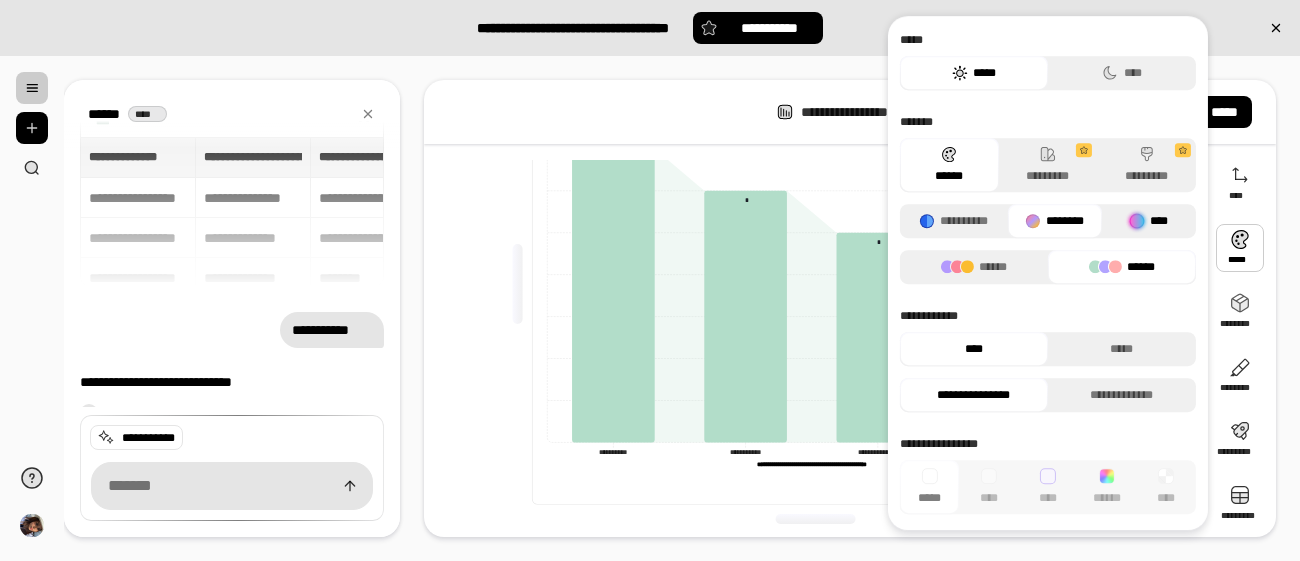 click on "****" at bounding box center (1149, 221) 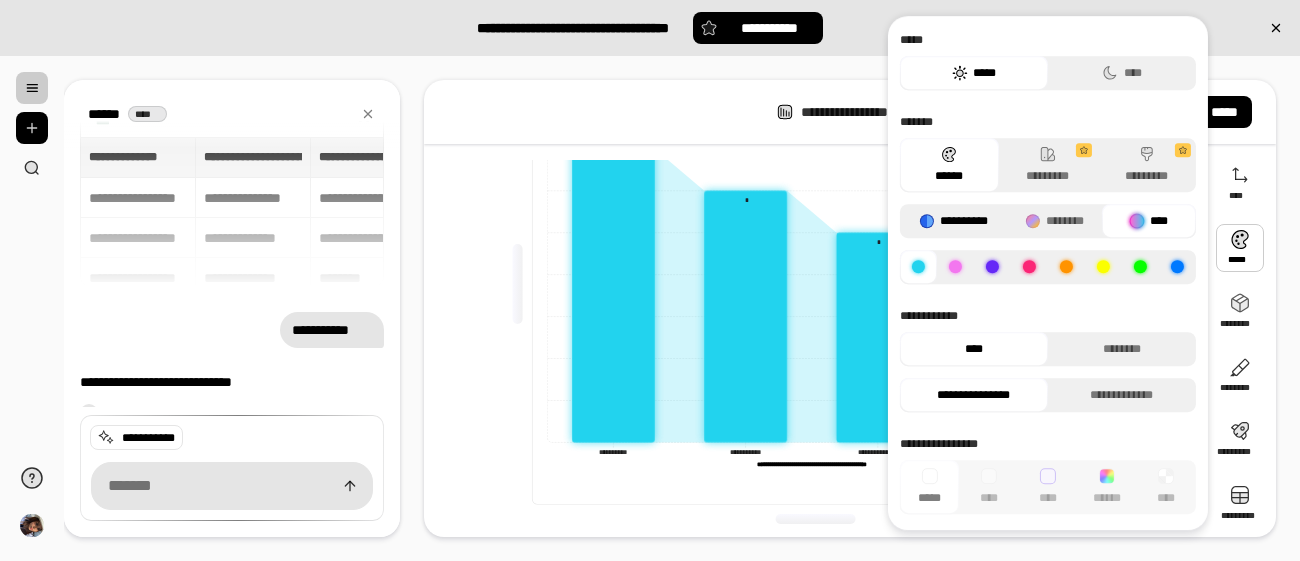 click on "**********" at bounding box center [954, 221] 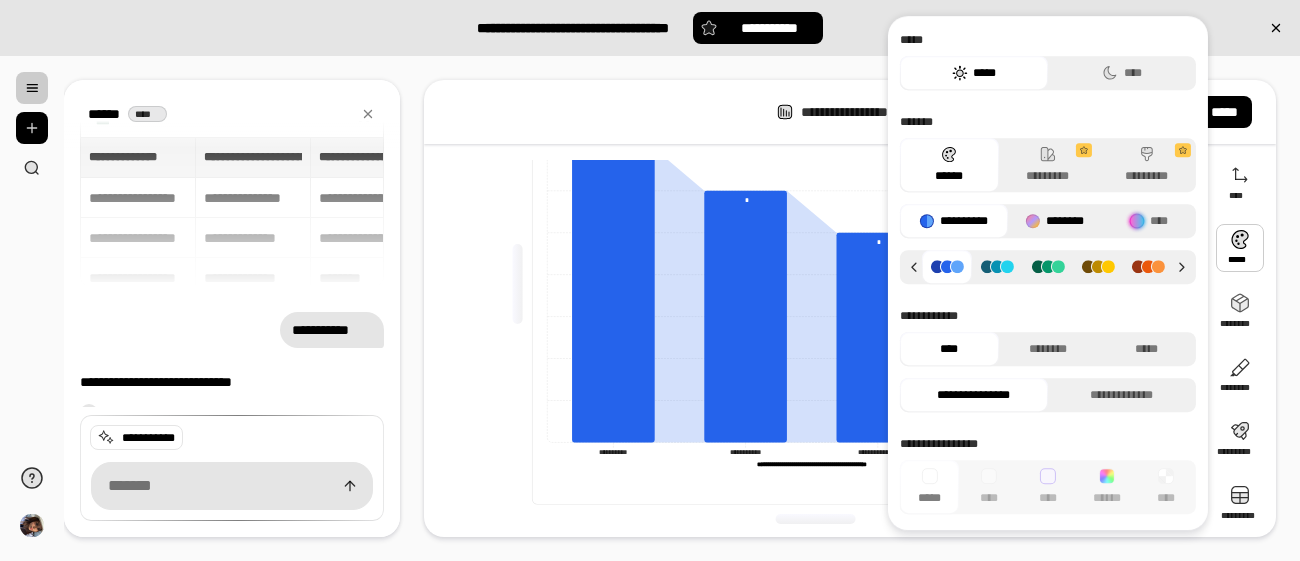 click on "********" at bounding box center [1054, 221] 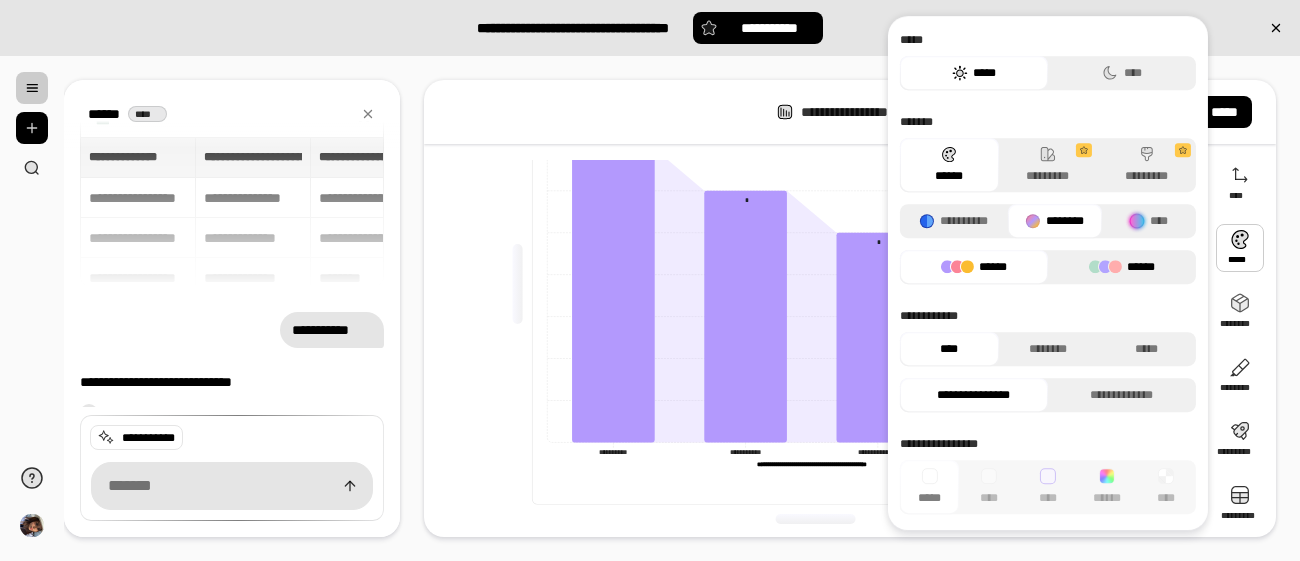 click on "******" at bounding box center [1122, 267] 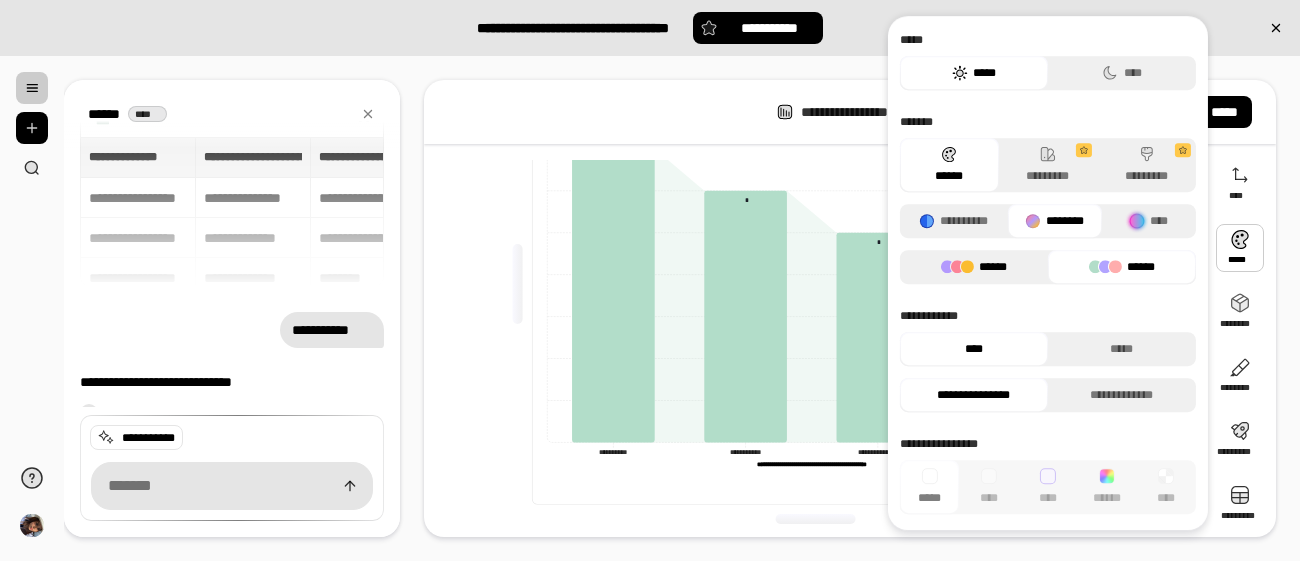 click on "******" at bounding box center [974, 267] 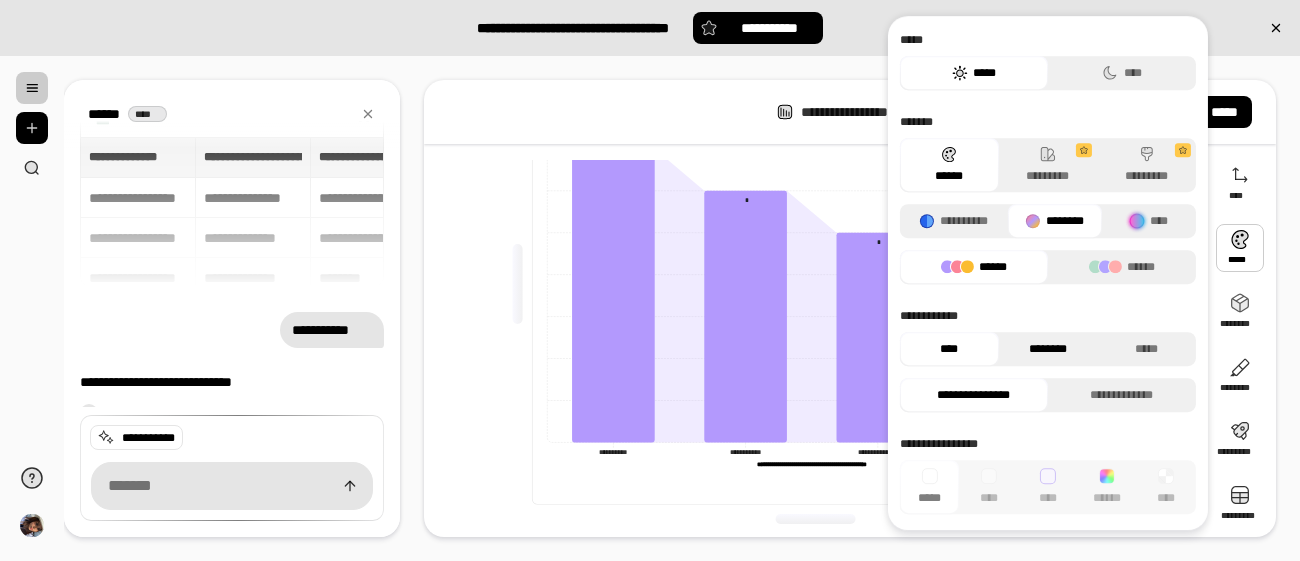 click on "********" at bounding box center (1048, 349) 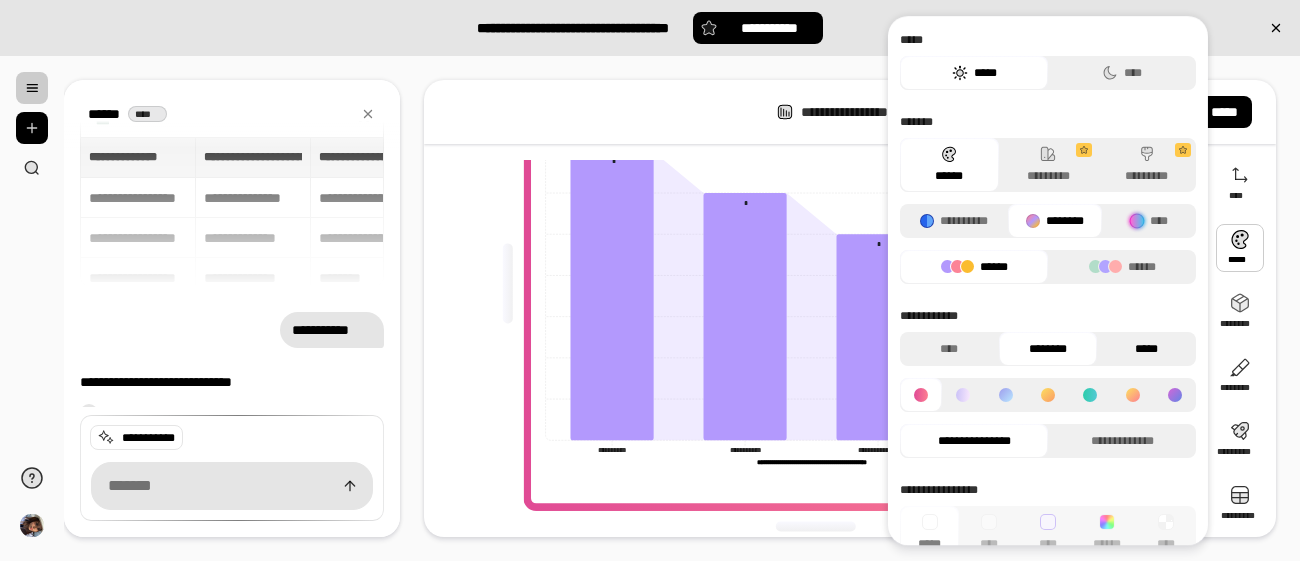 click on "*****" at bounding box center (1146, 349) 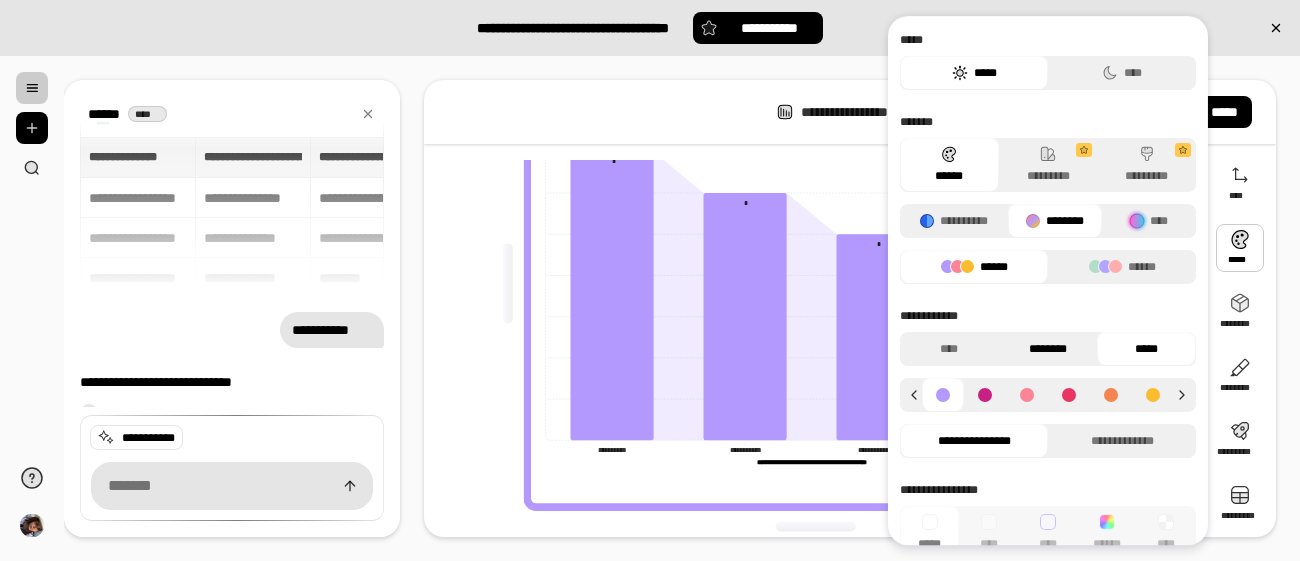 click on "********" at bounding box center (1048, 349) 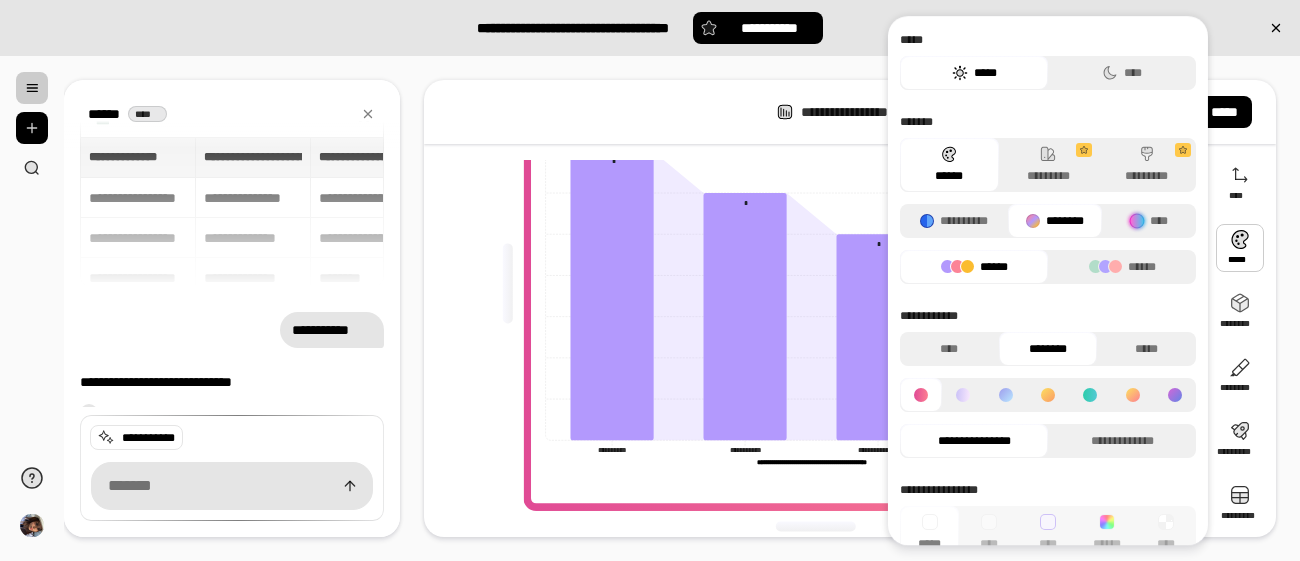 click at bounding box center (963, 395) 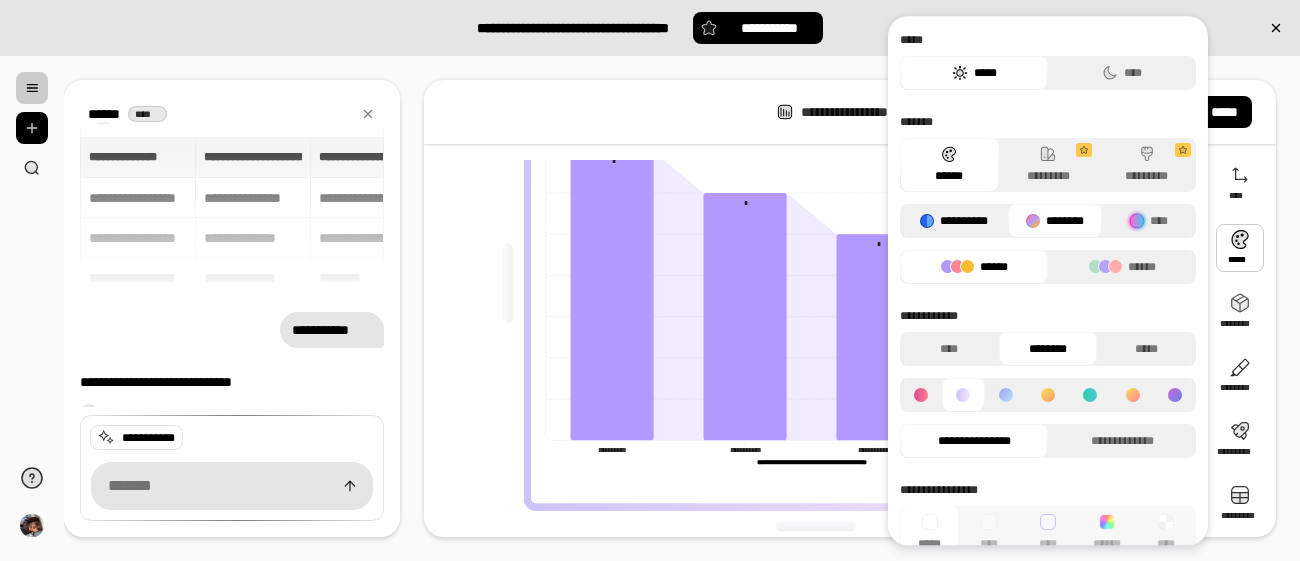 click on "**********" at bounding box center [954, 221] 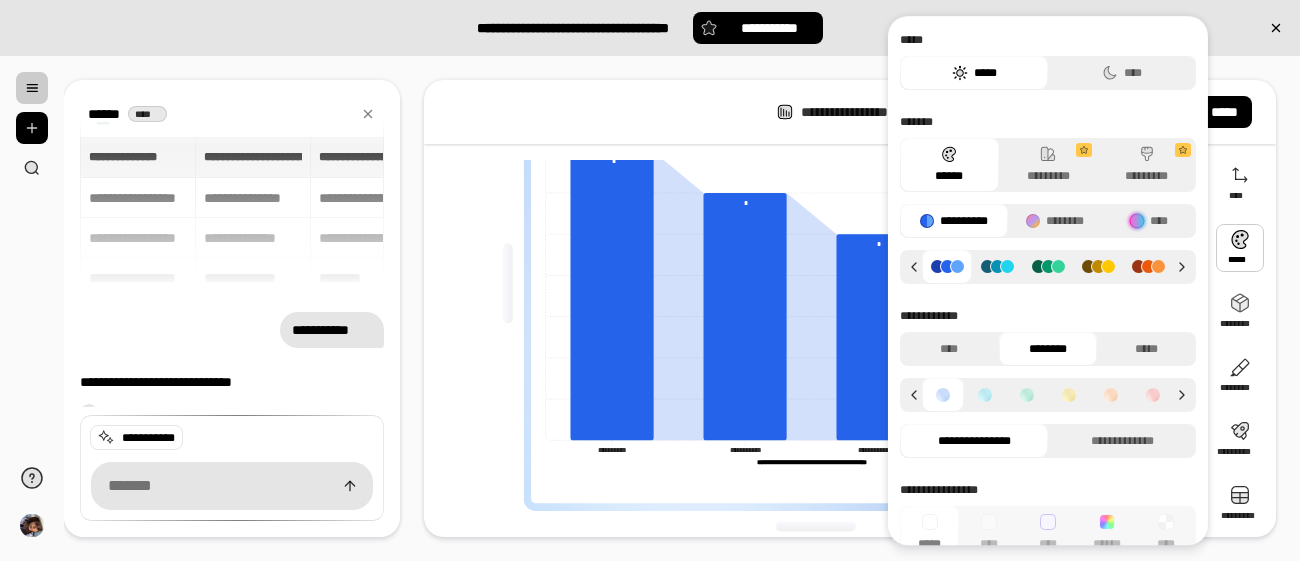 click at bounding box center (1027, 395) 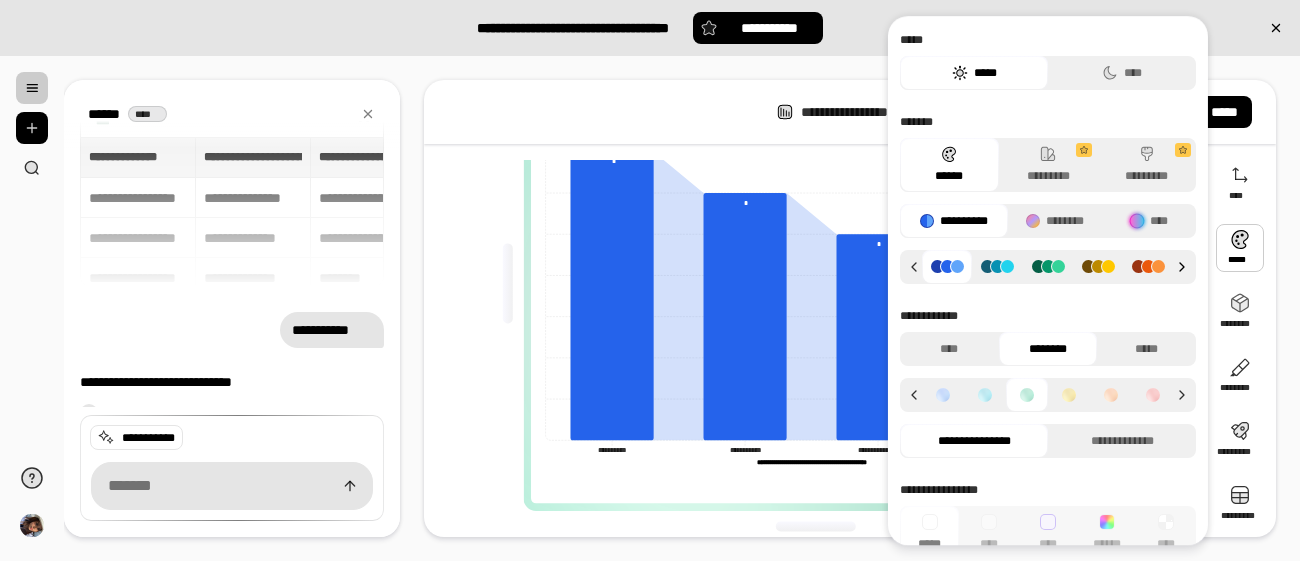 click 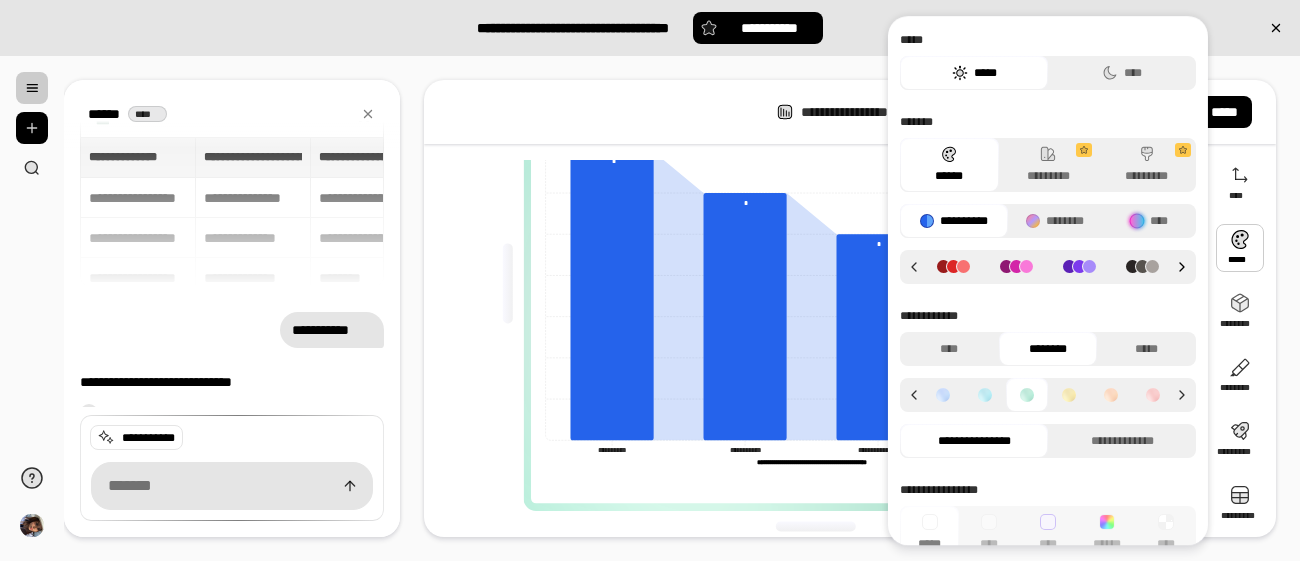 click 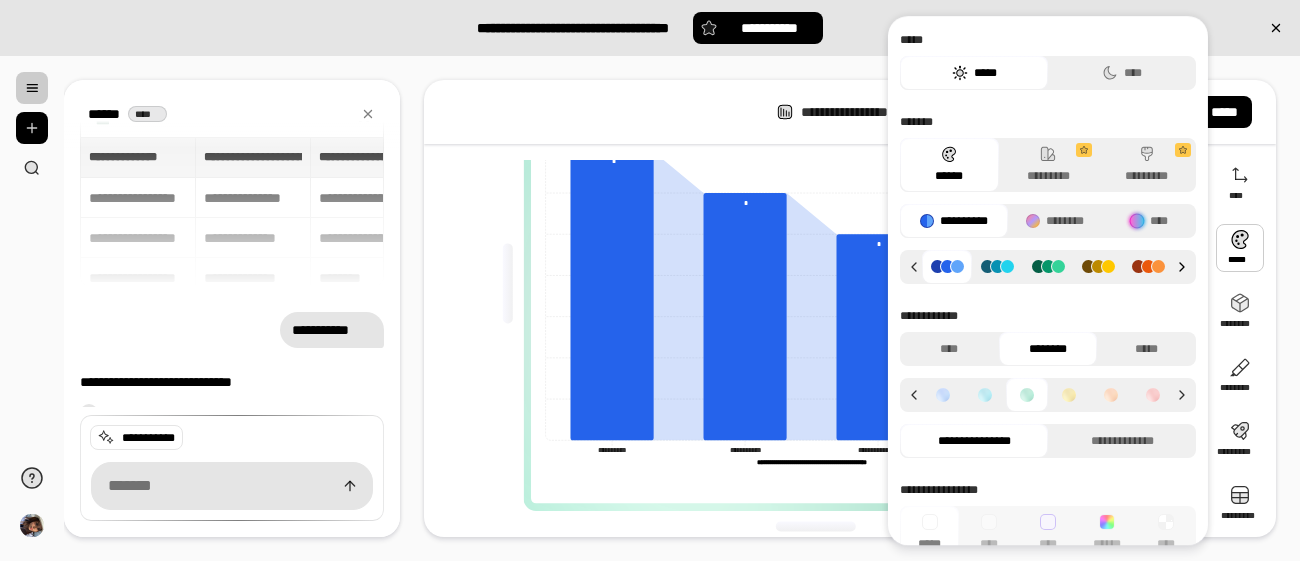 click 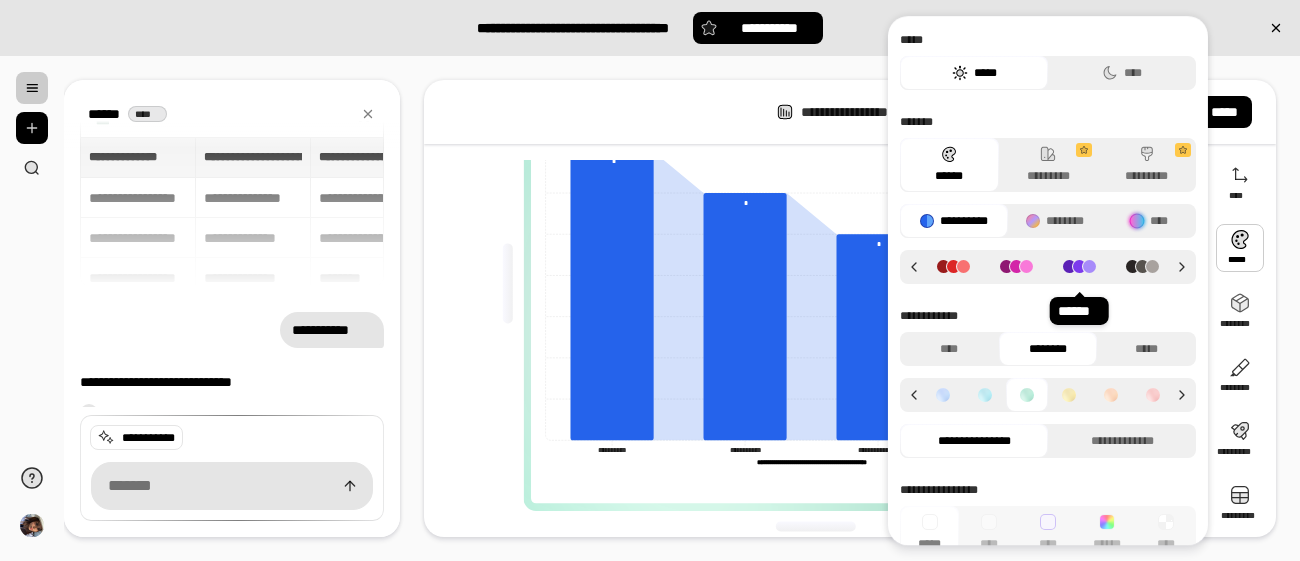 click 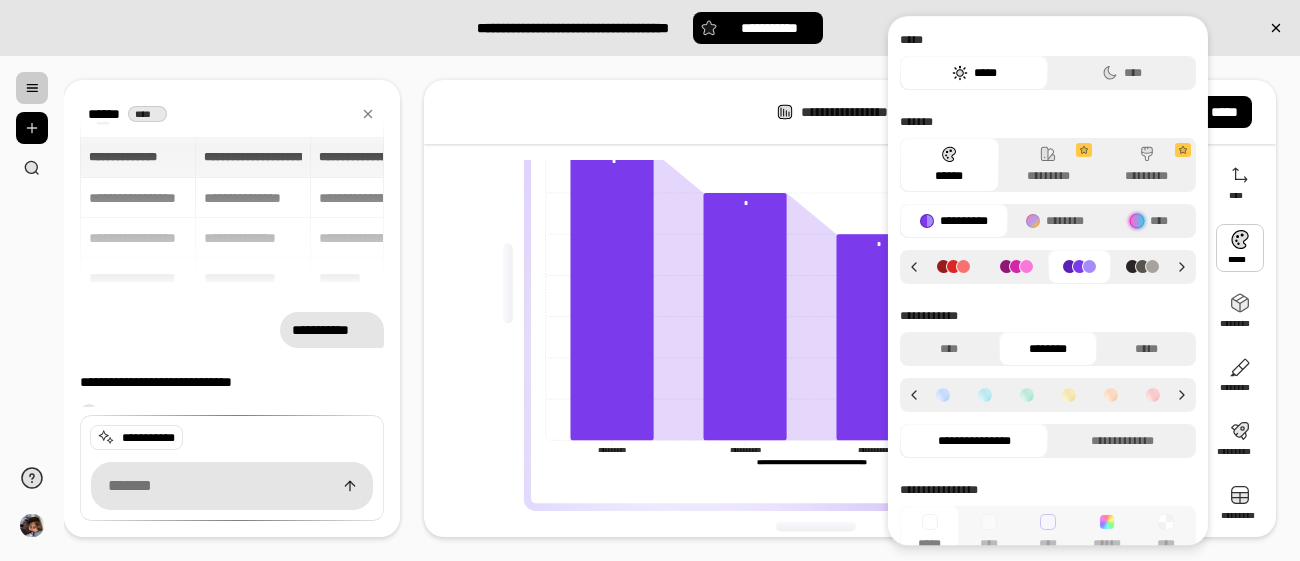 click at bounding box center [1079, 267] 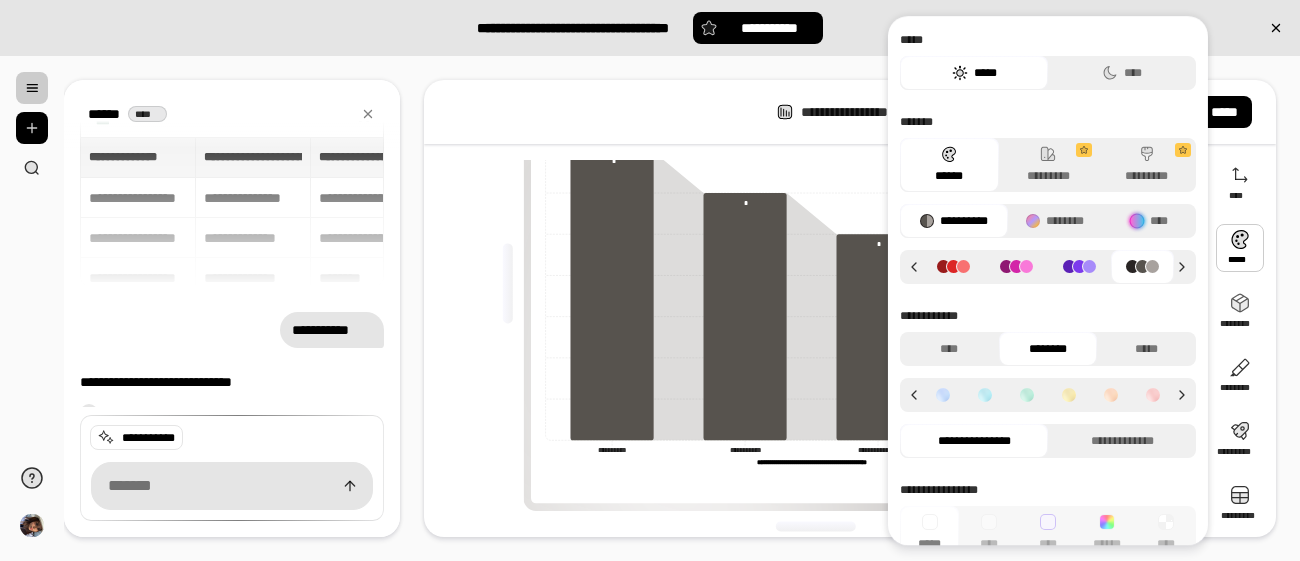 click 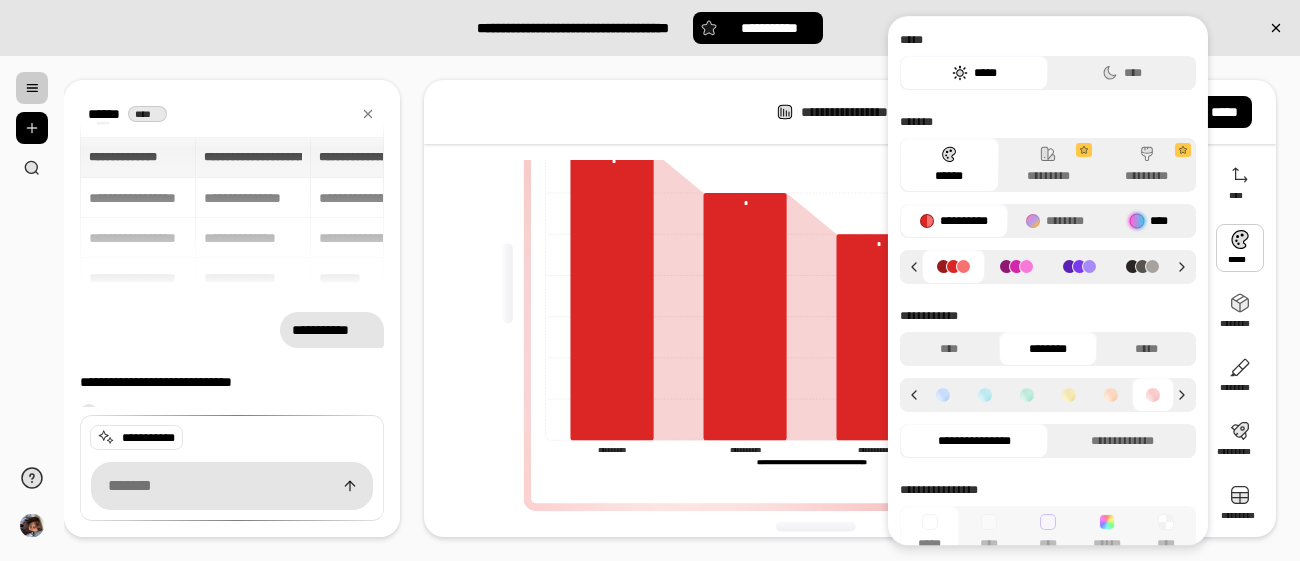 click on "****" at bounding box center [1149, 221] 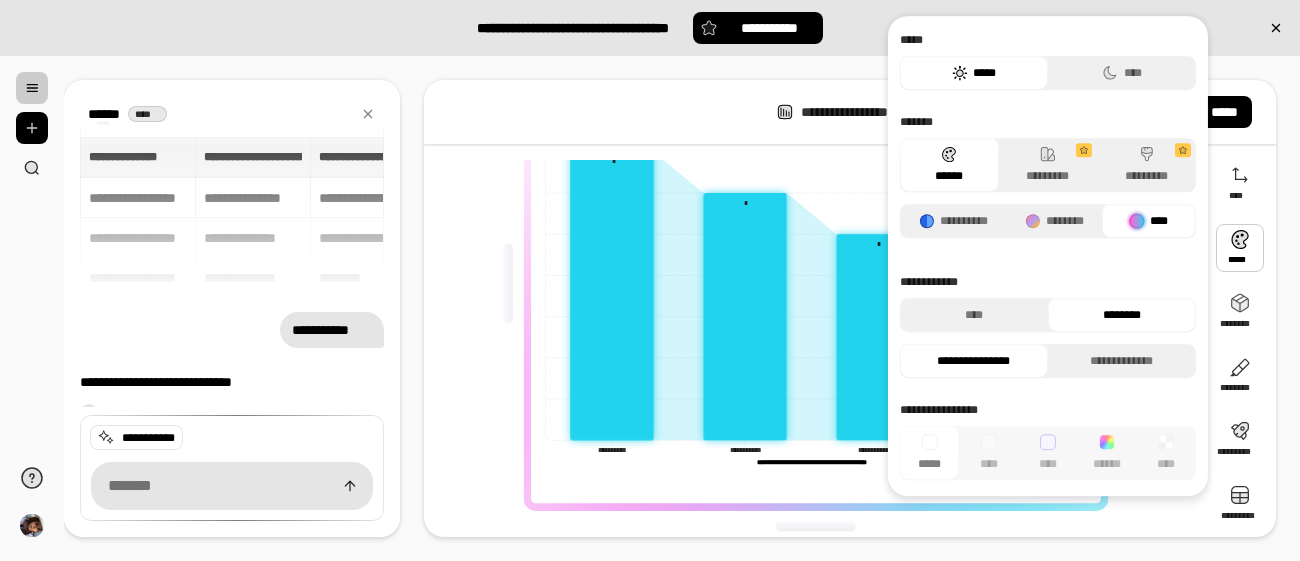 click on "**********" at bounding box center (1048, 326) 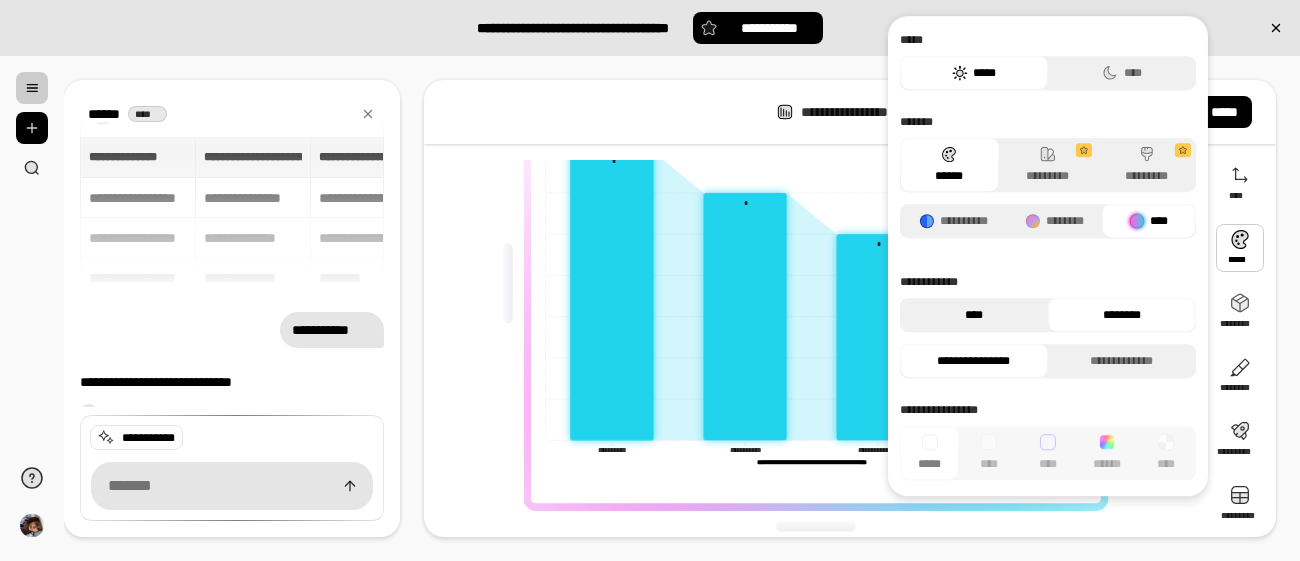 click on "****" at bounding box center [974, 315] 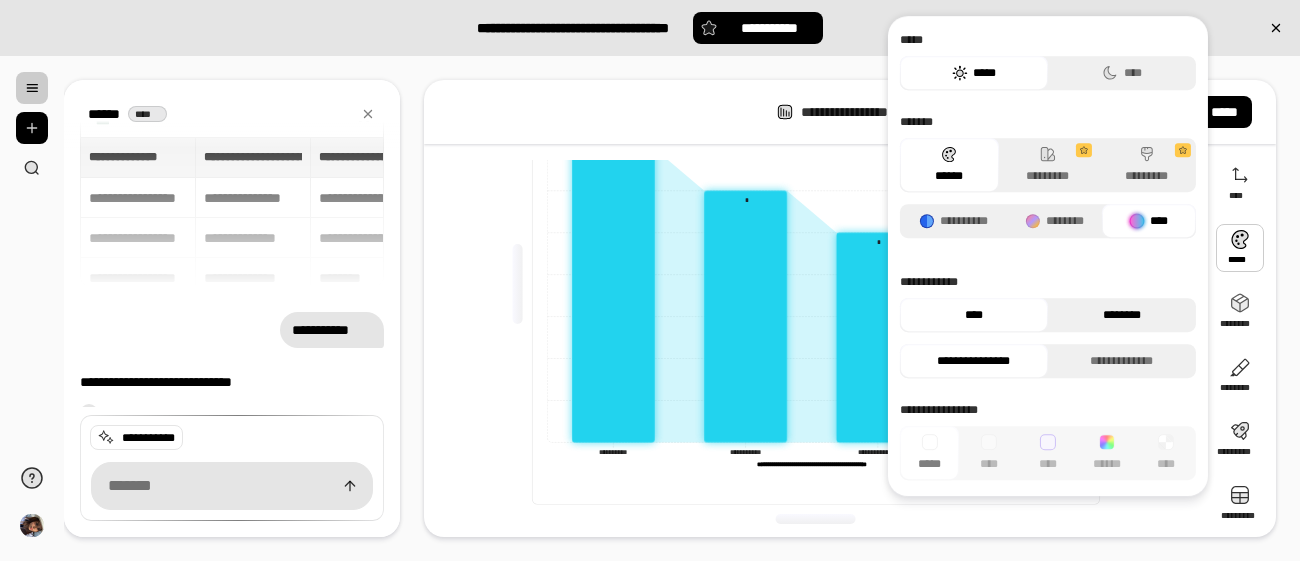 click on "********" at bounding box center (1122, 315) 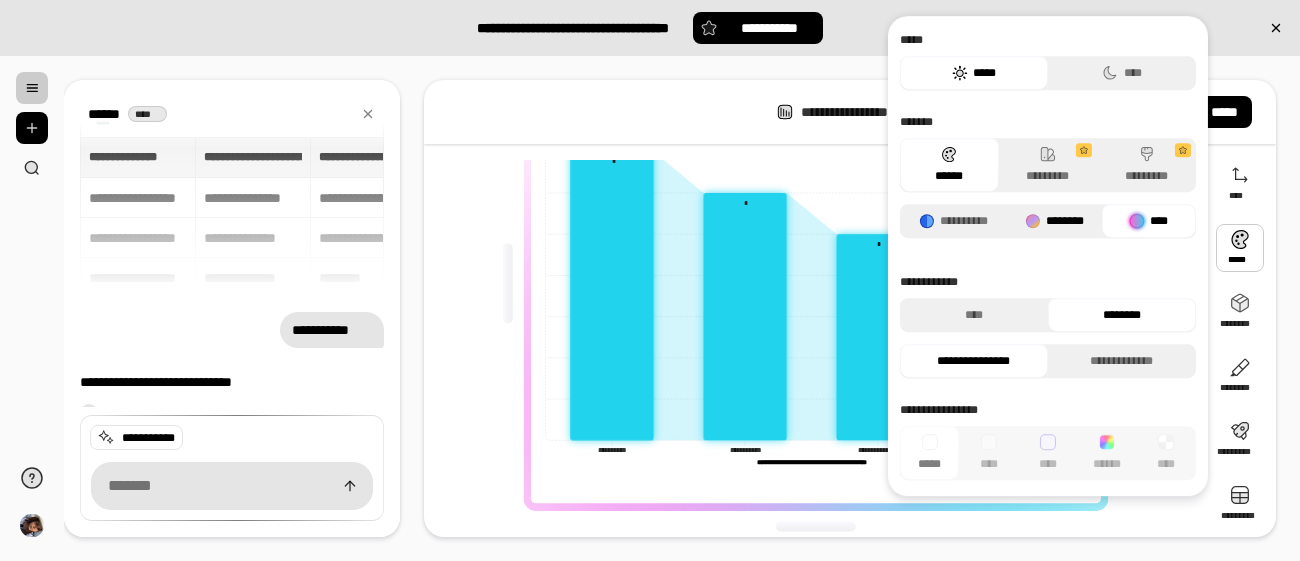 click on "********" at bounding box center (1054, 221) 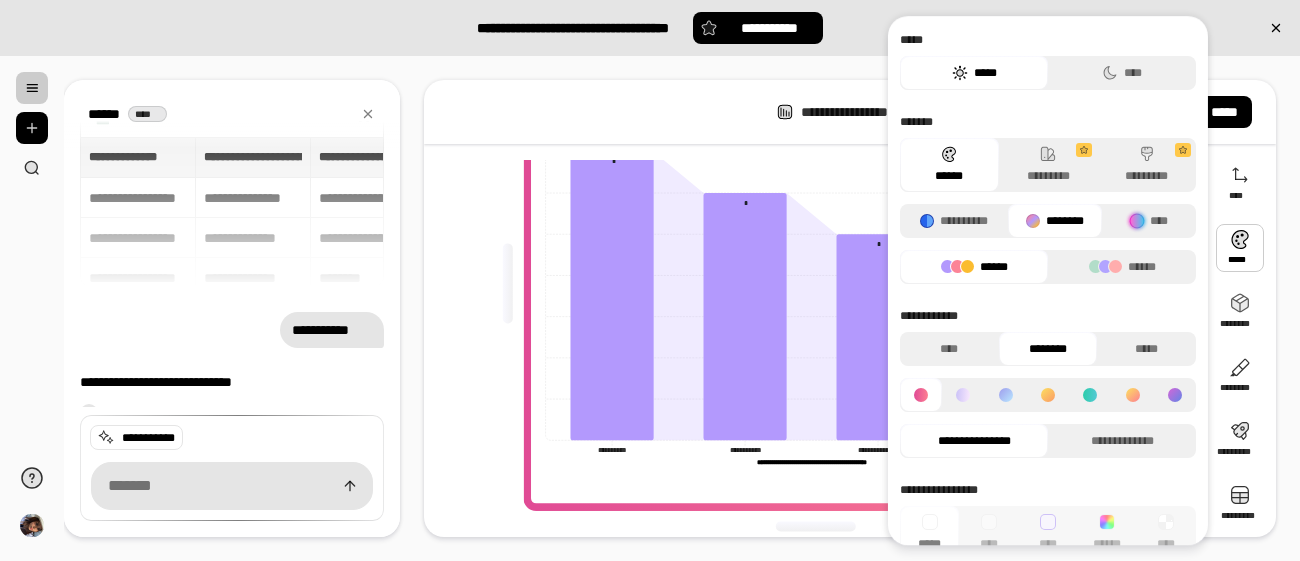 click on "******" at bounding box center (974, 267) 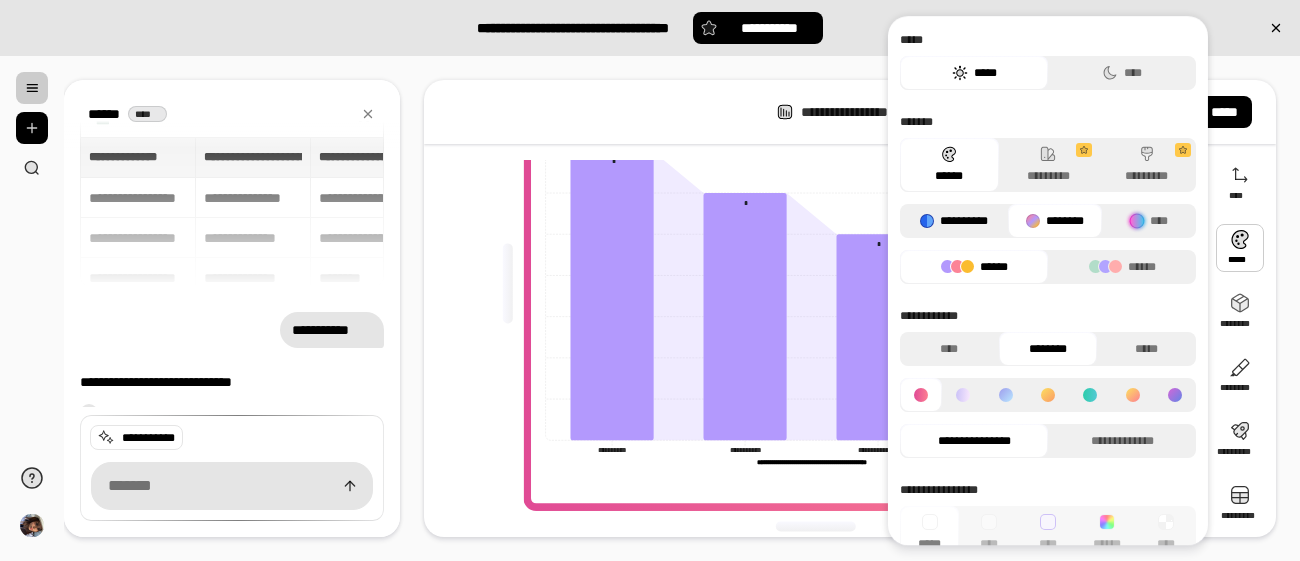 click on "**********" at bounding box center (954, 221) 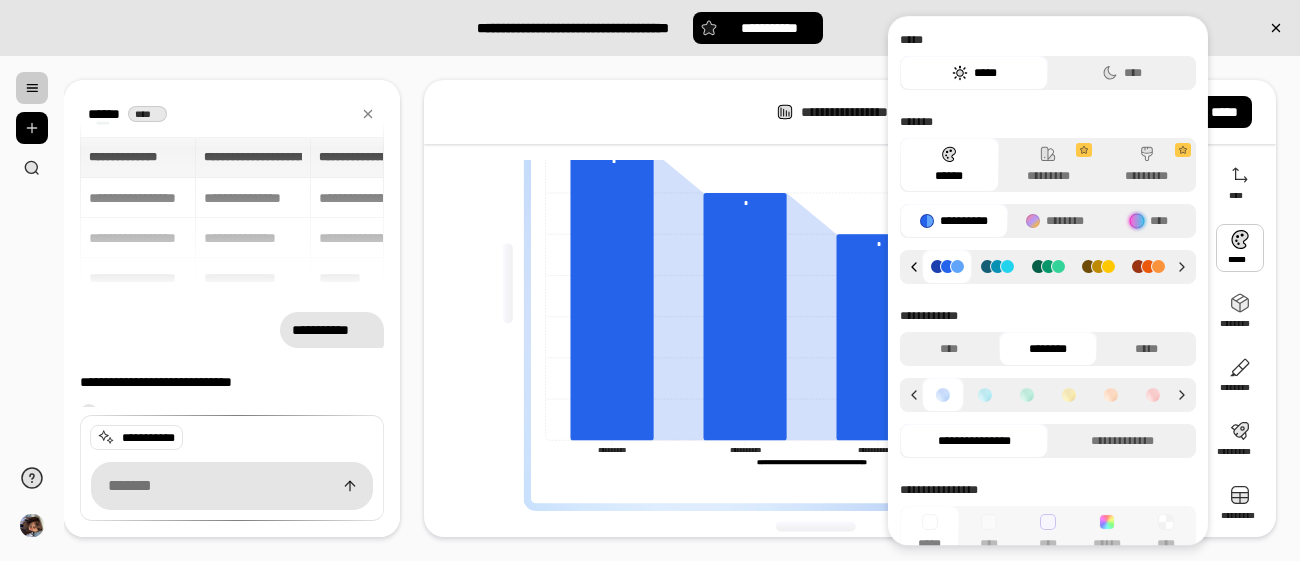 click 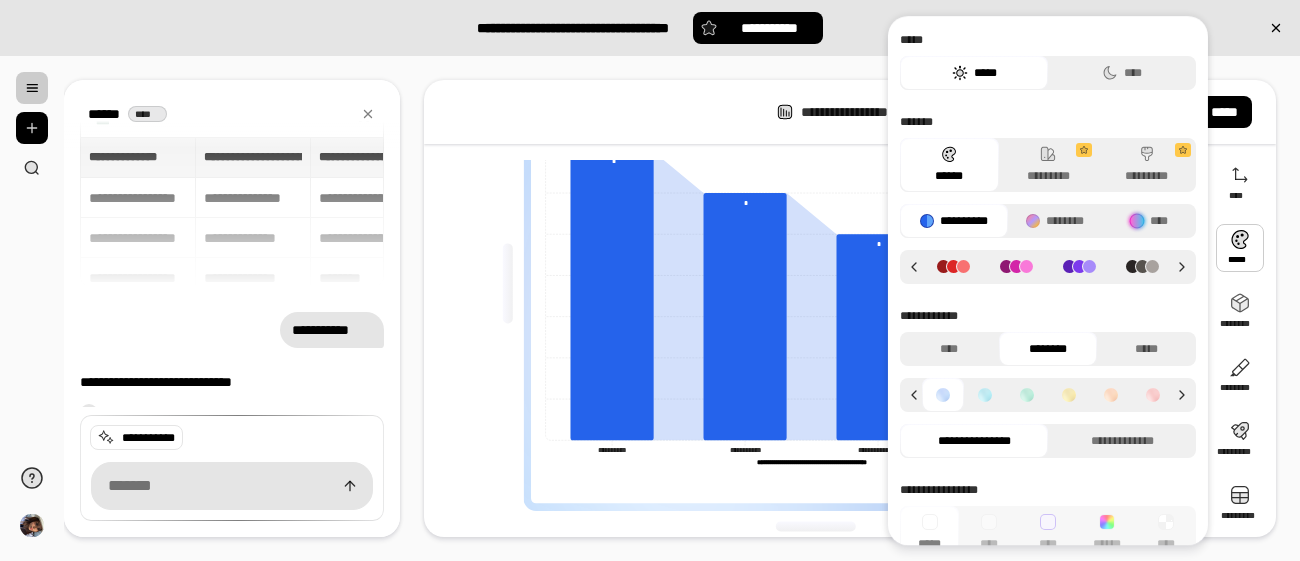 click 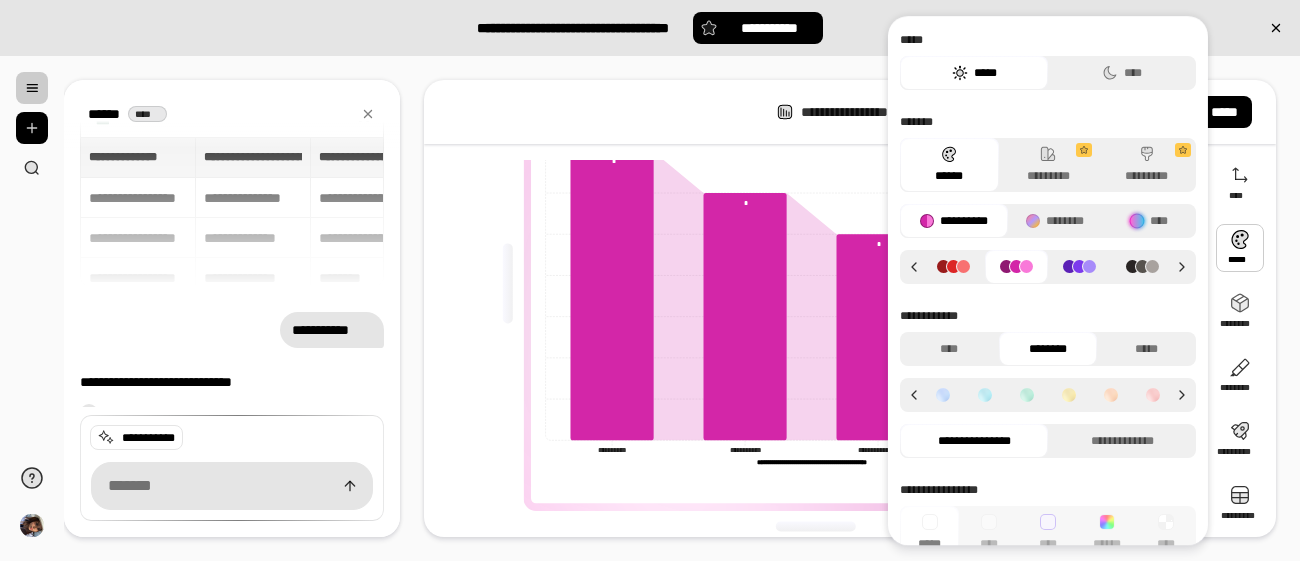 click at bounding box center (1079, 267) 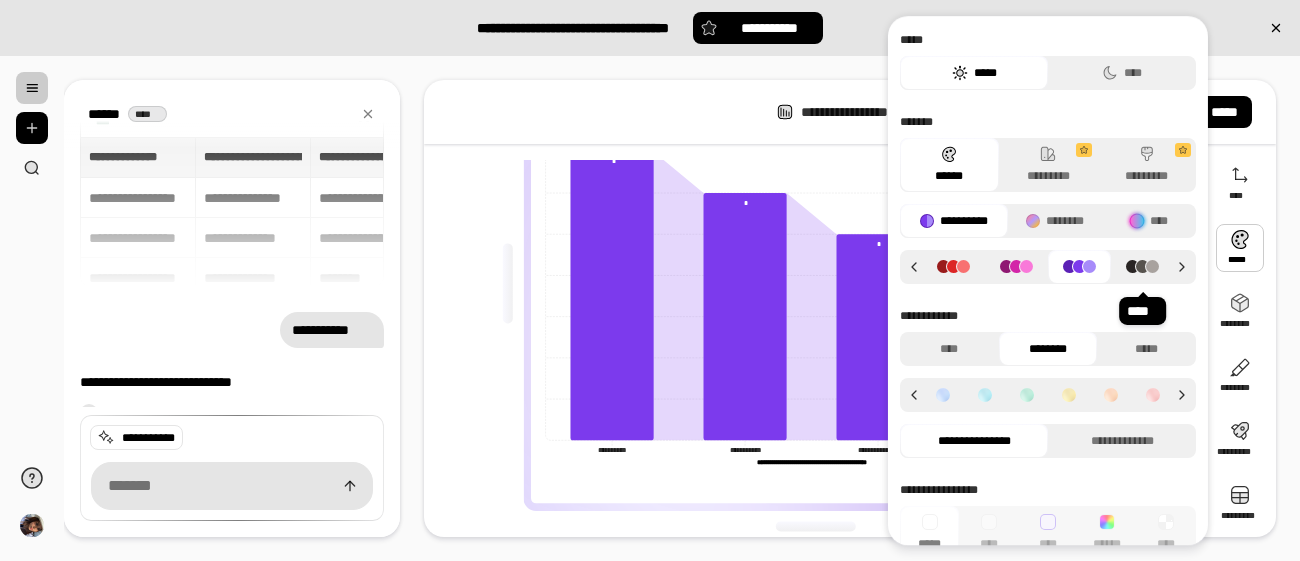 click 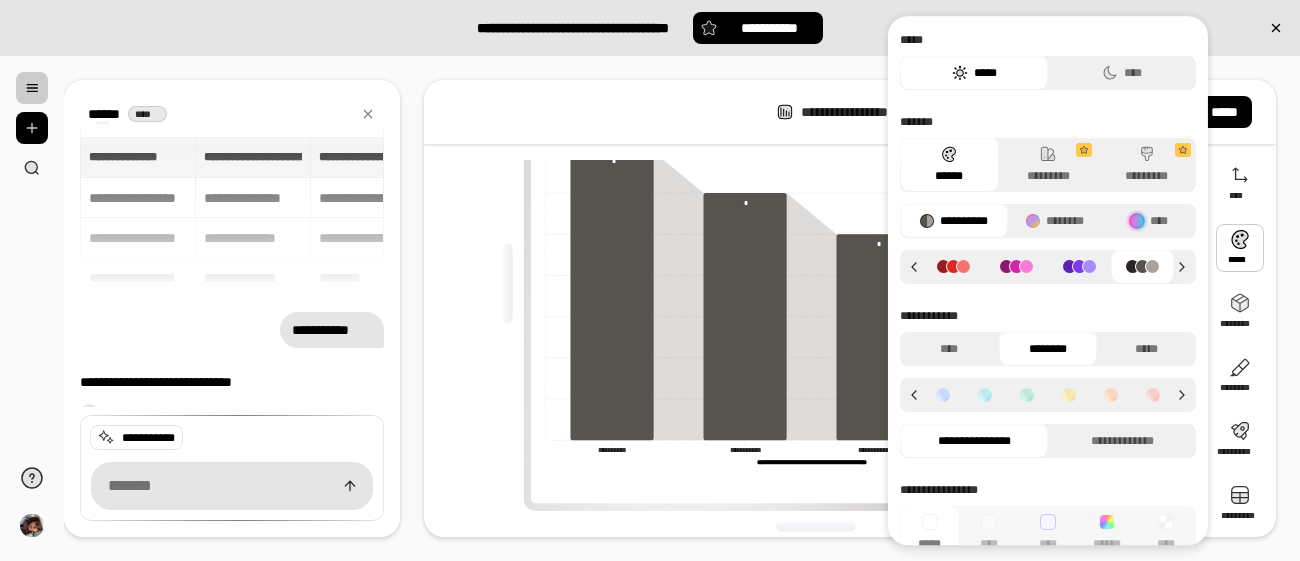 click on "**********" at bounding box center [816, 284] 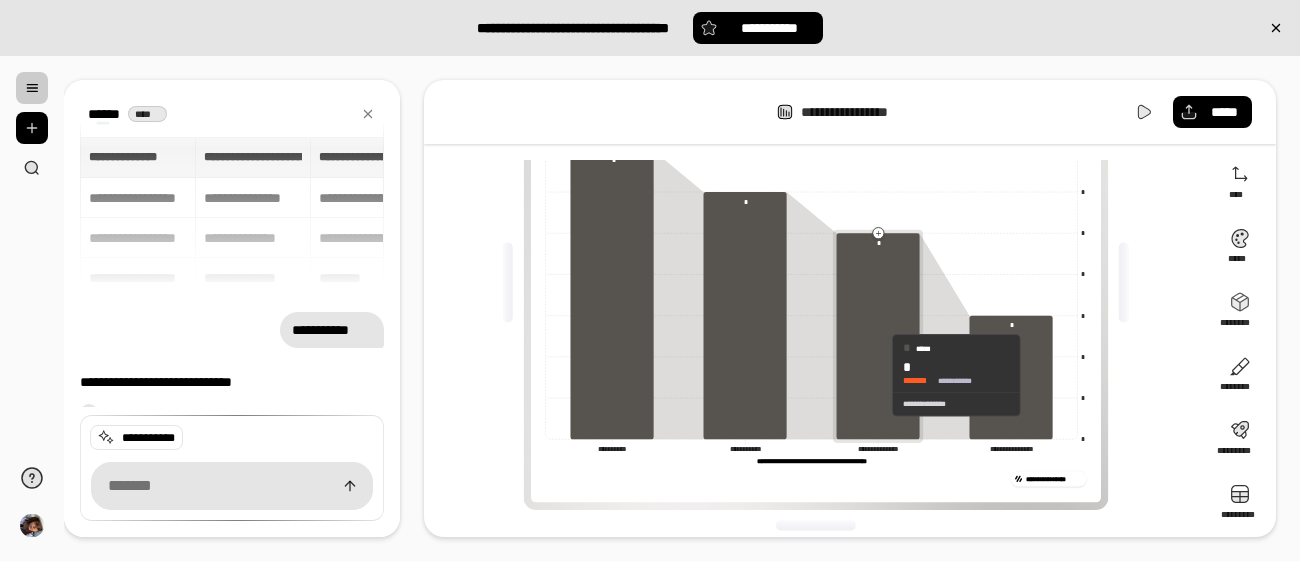 scroll, scrollTop: 144, scrollLeft: 0, axis: vertical 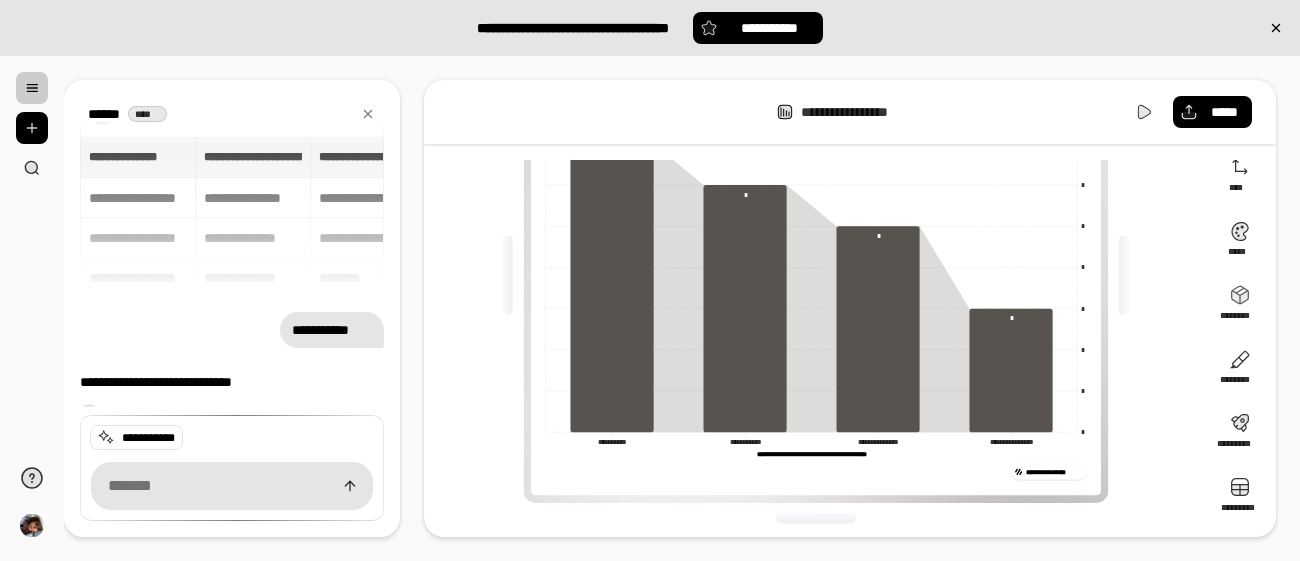 click on "**********" at bounding box center [232, 212] 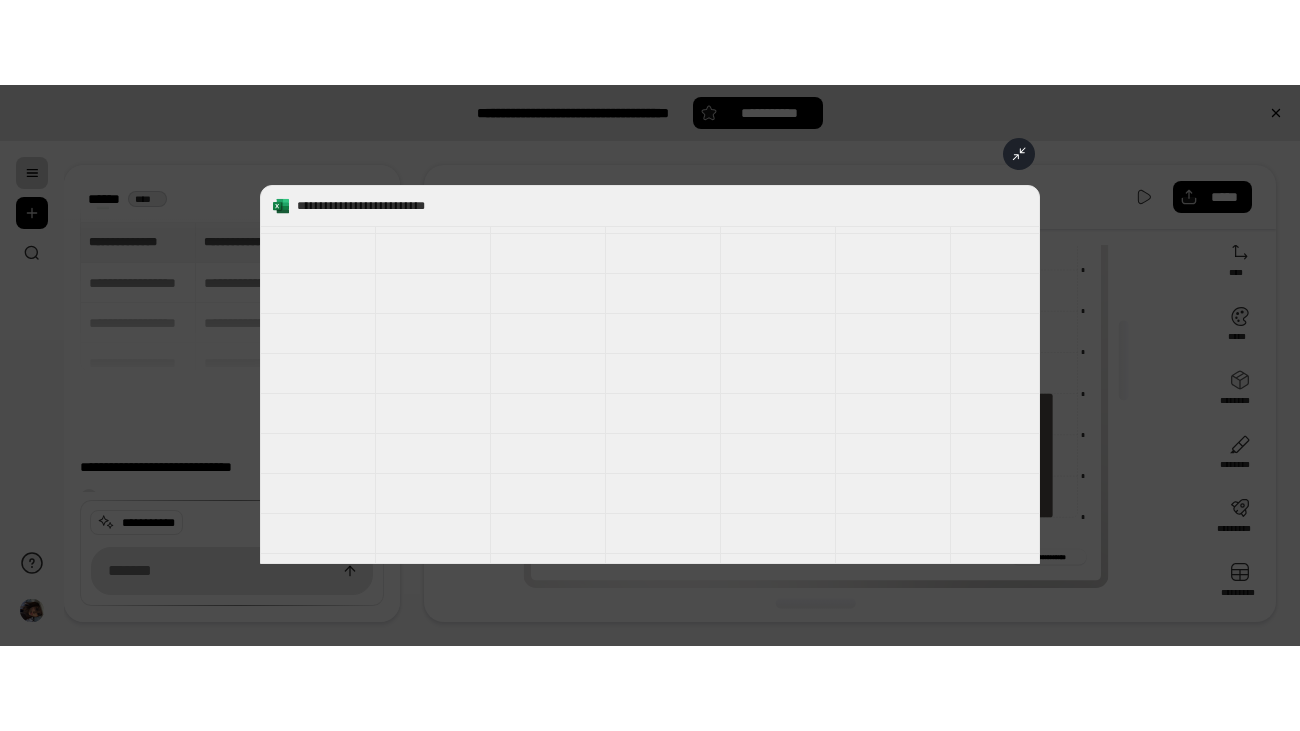 scroll, scrollTop: 973, scrollLeft: 0, axis: vertical 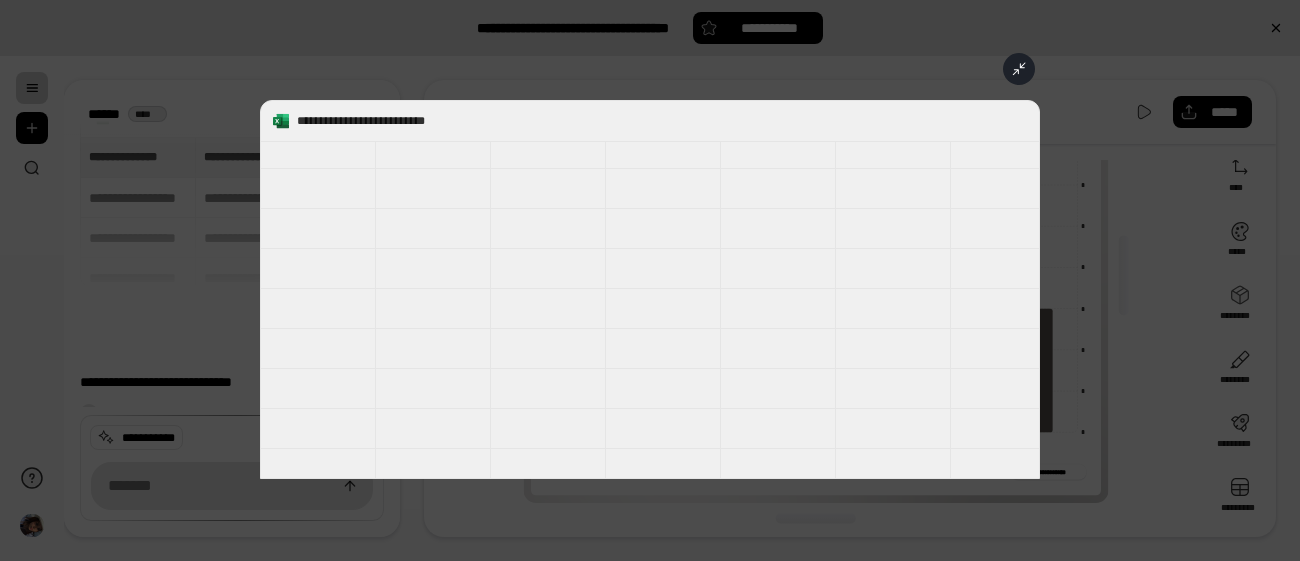 click at bounding box center [1019, 69] 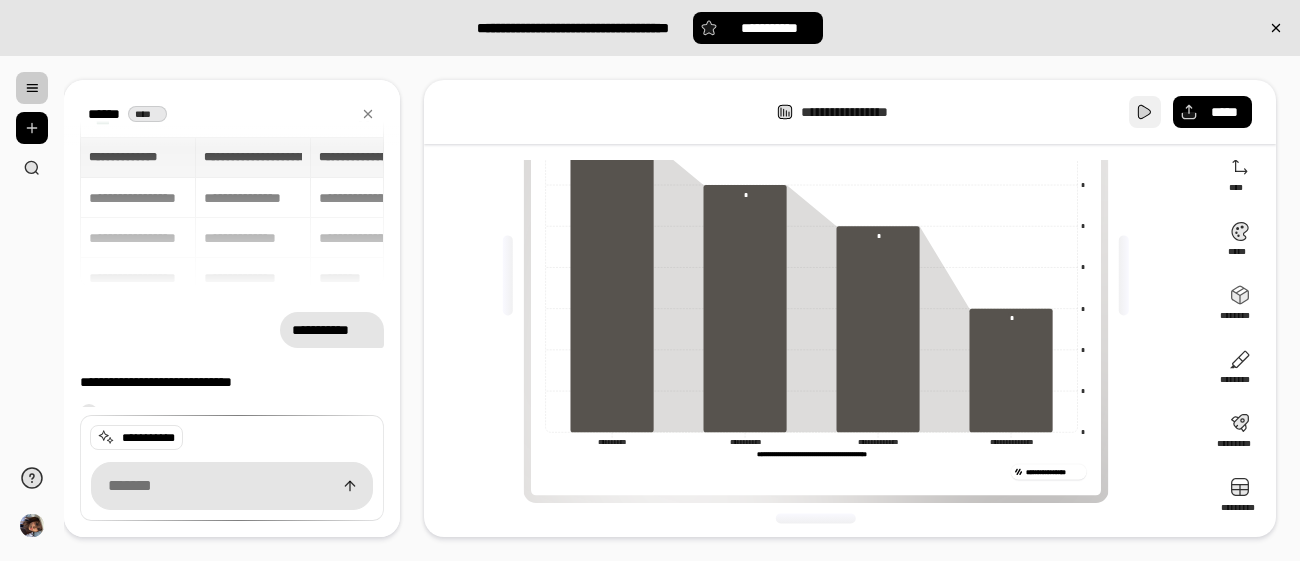 click at bounding box center [1145, 112] 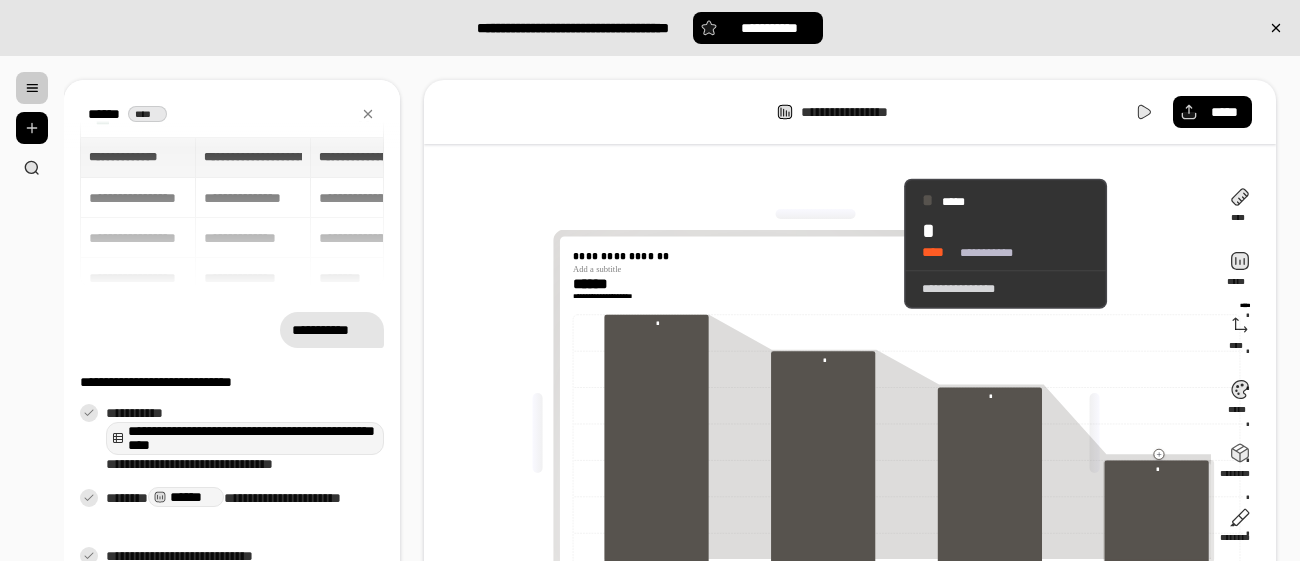 scroll, scrollTop: 0, scrollLeft: 0, axis: both 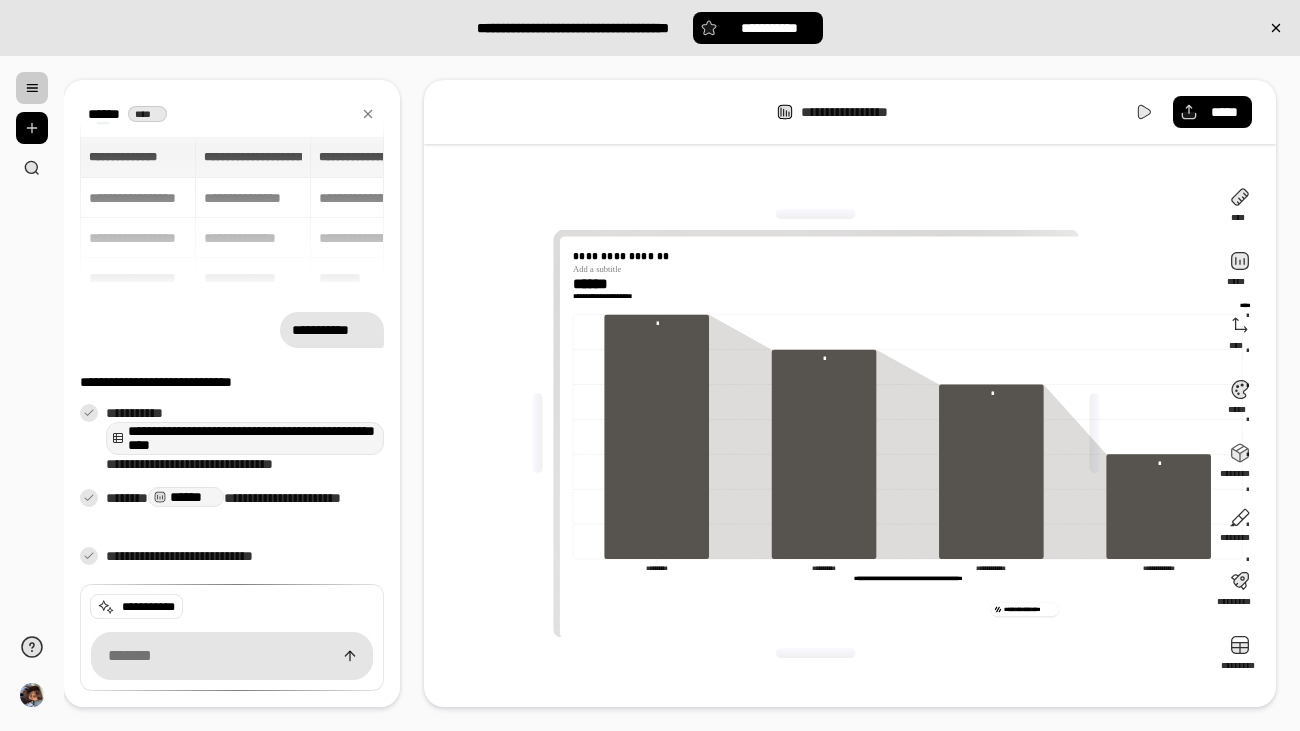 click on "**********" at bounding box center [815, 433] 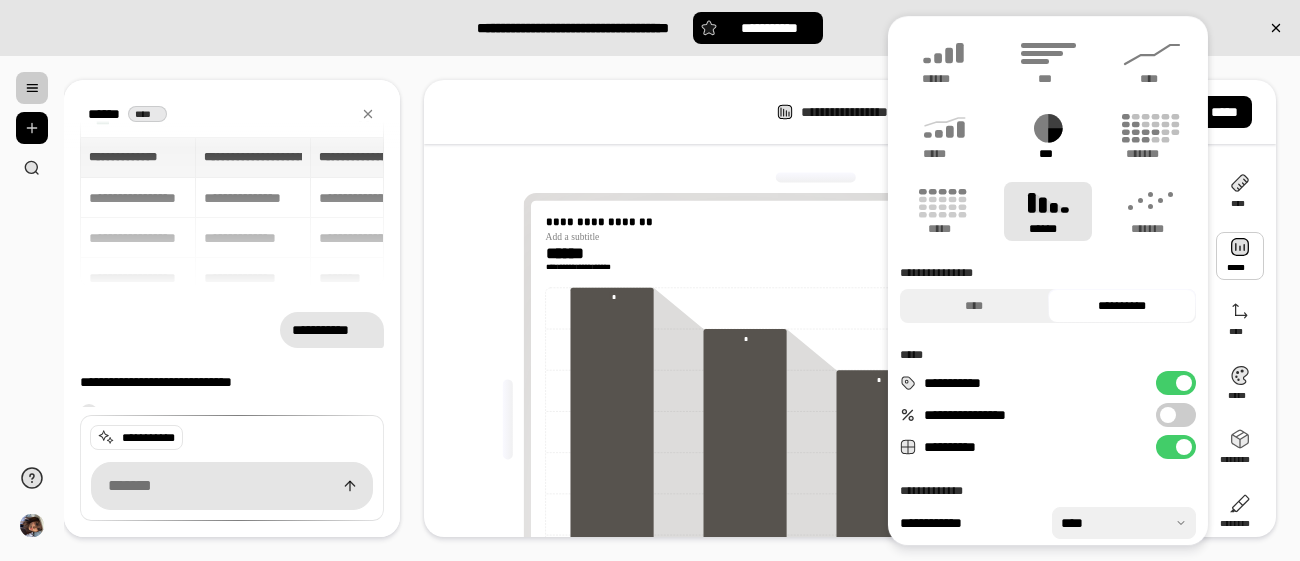 click 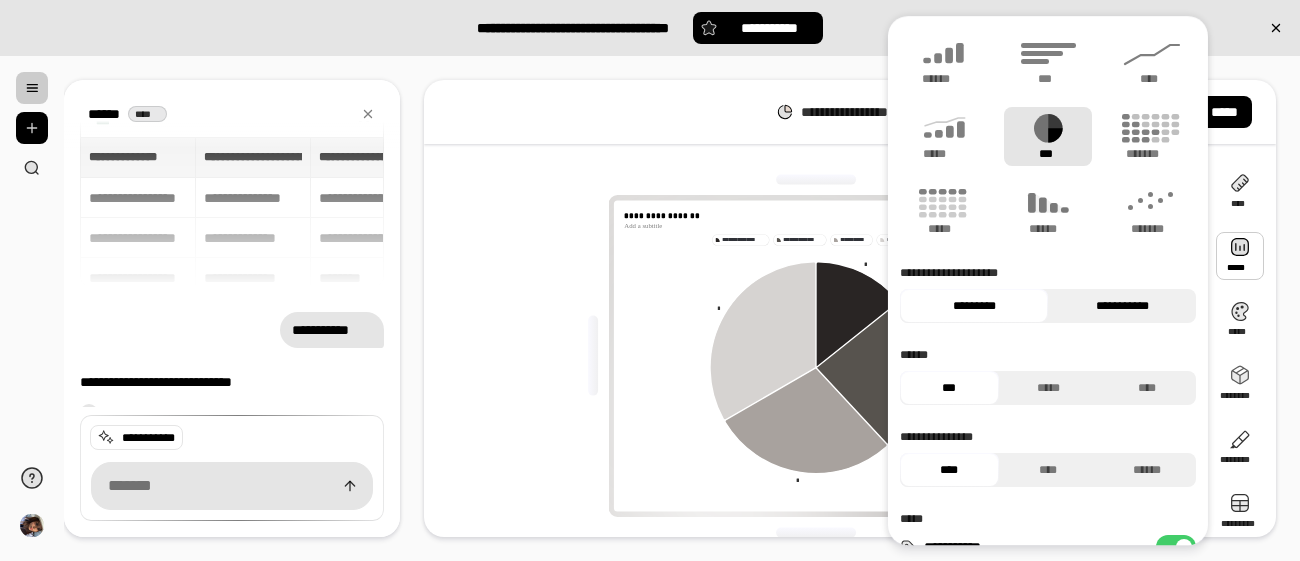 click on "**********" at bounding box center (1122, 306) 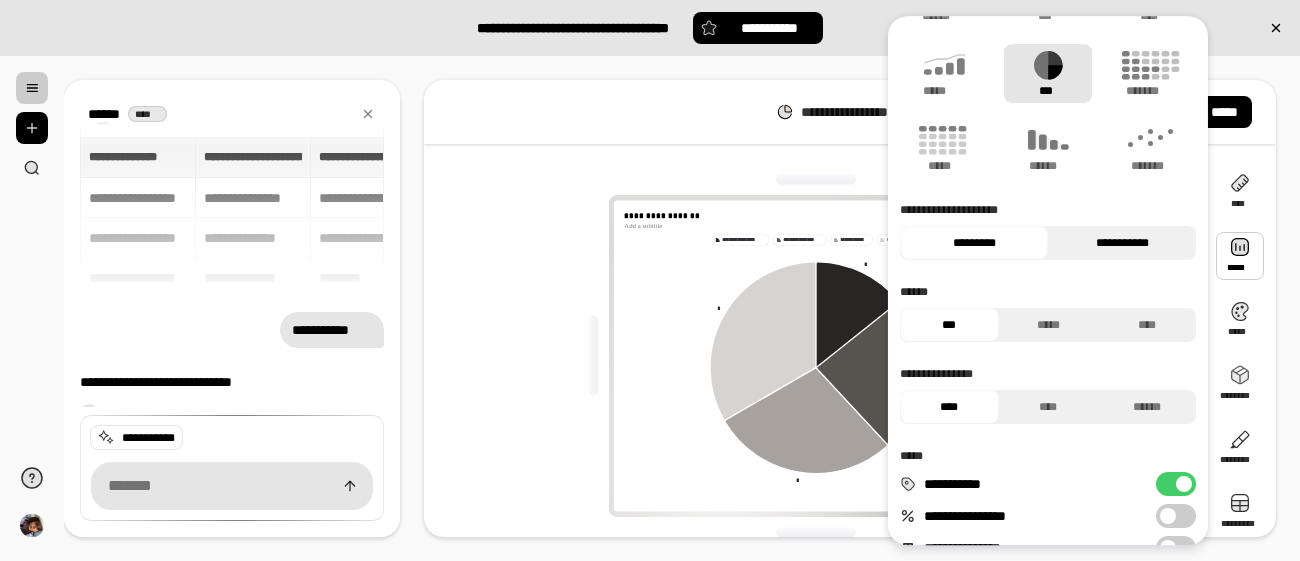 scroll, scrollTop: 62, scrollLeft: 0, axis: vertical 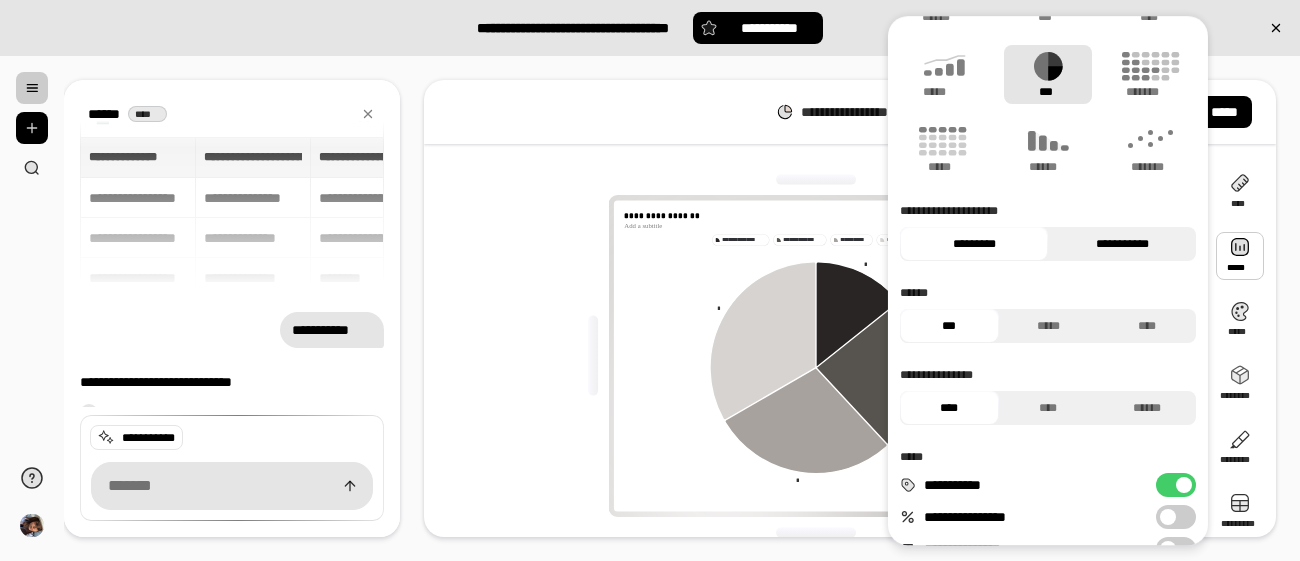 click on "**********" at bounding box center [1122, 244] 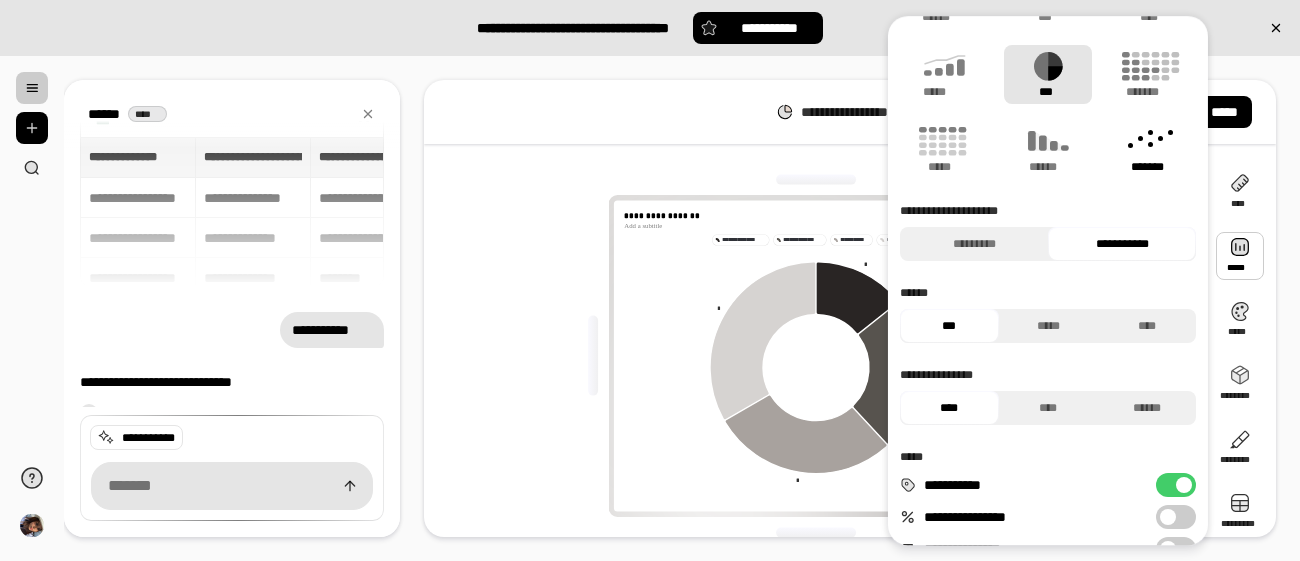 click 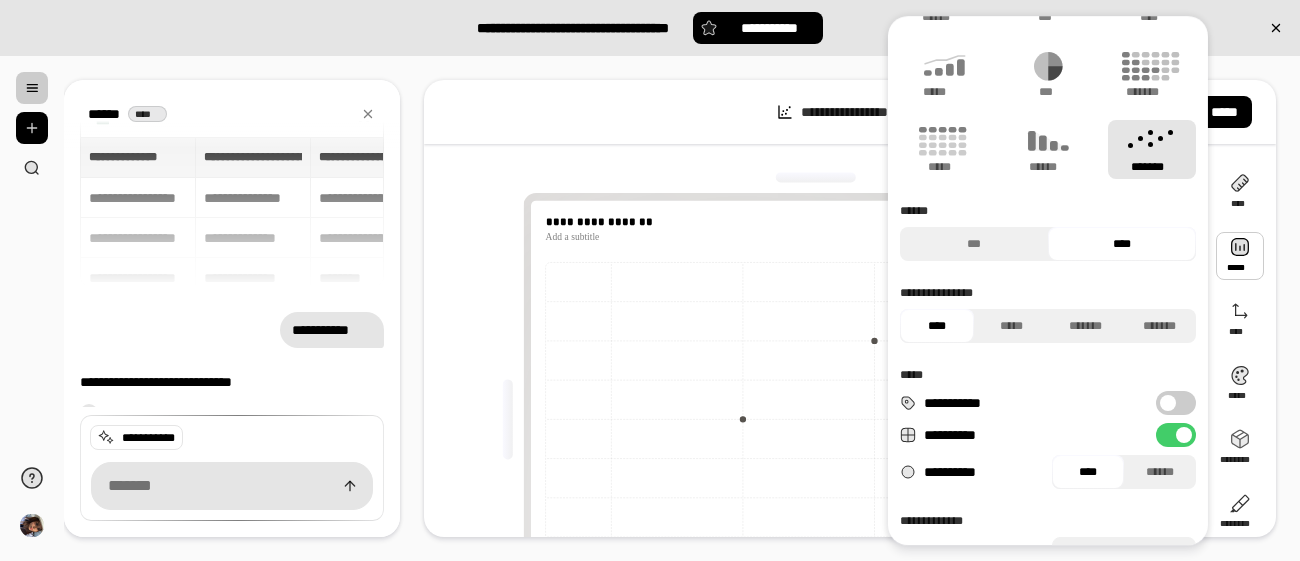 click on "**********" at bounding box center [232, 212] 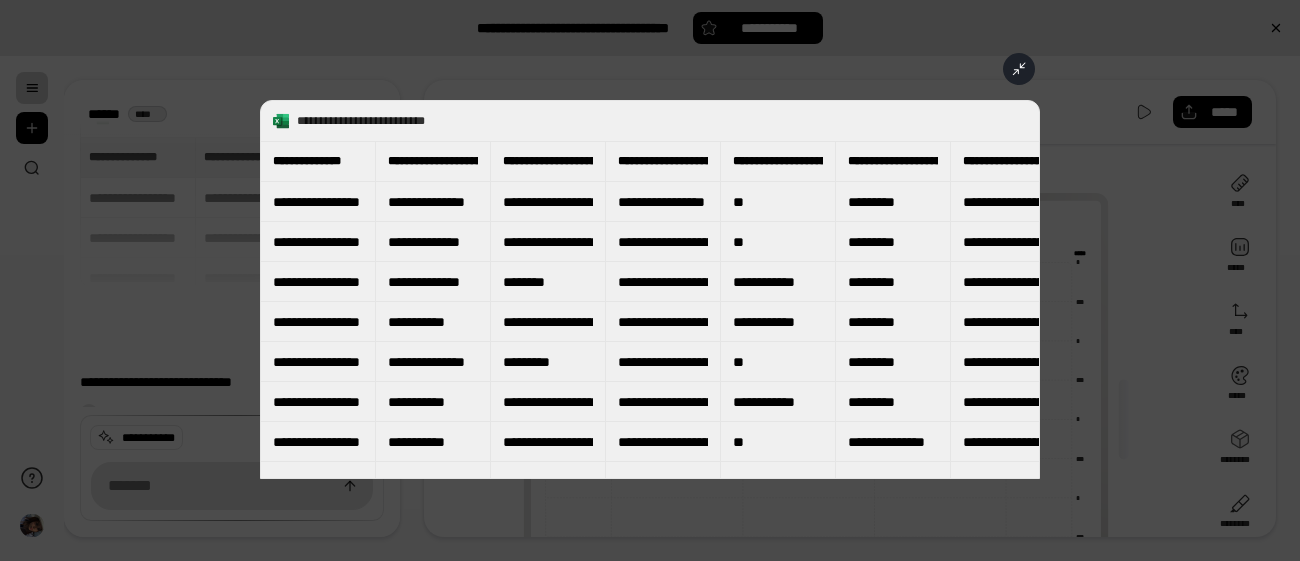 click on "**********" at bounding box center (548, 161) 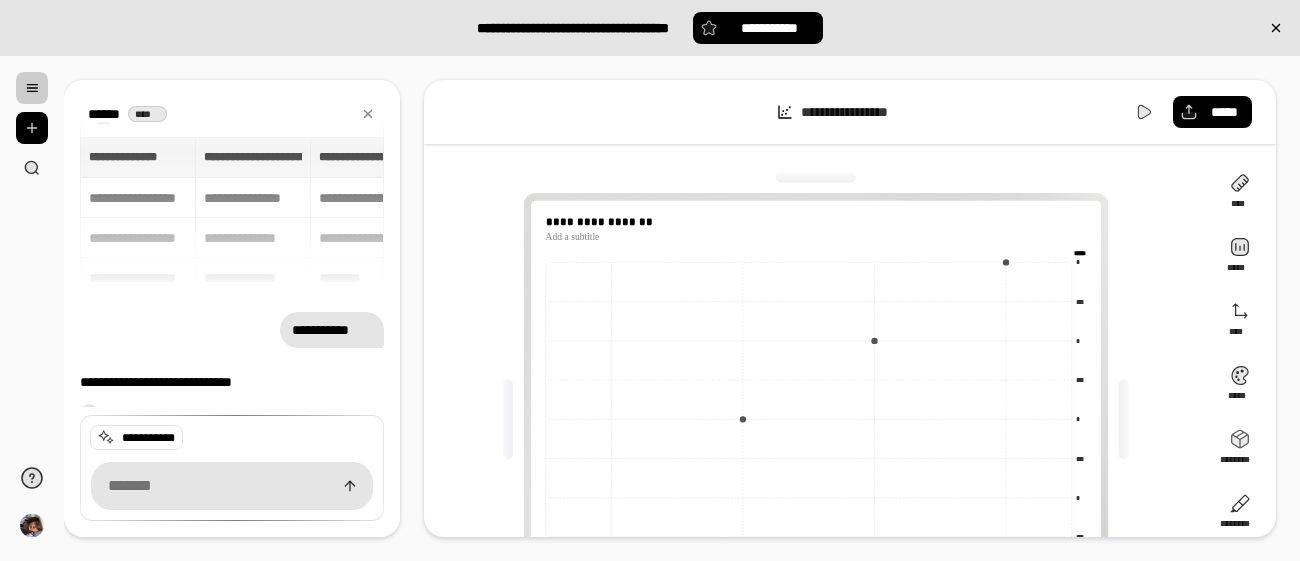 scroll, scrollTop: 144, scrollLeft: 0, axis: vertical 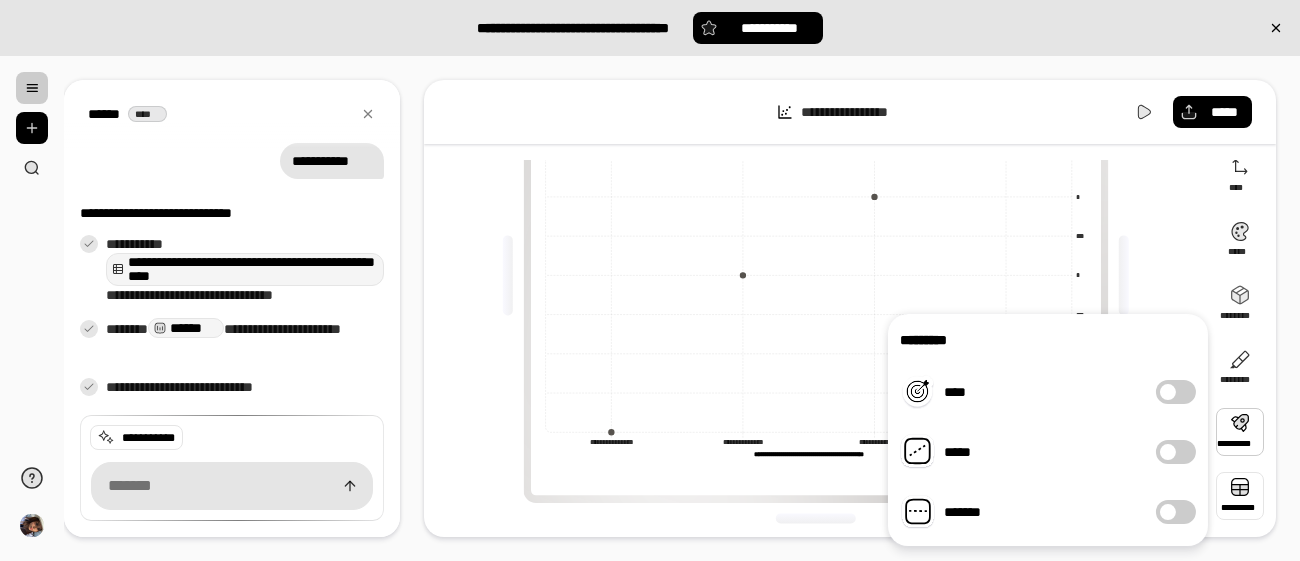 click at bounding box center (1240, 496) 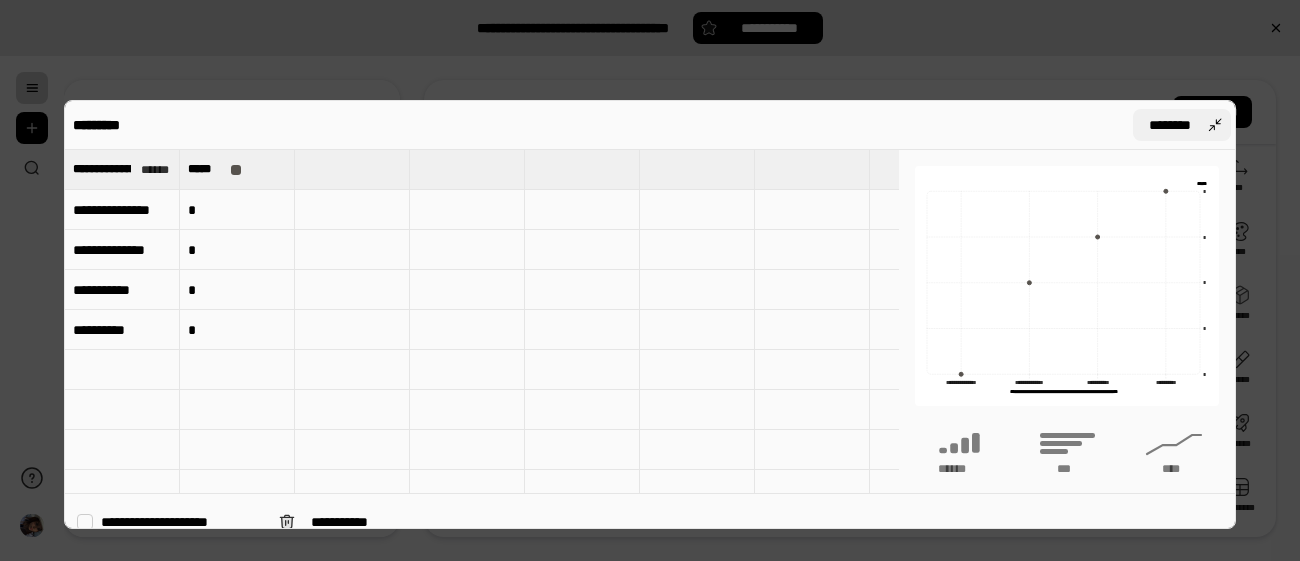 click on "********" at bounding box center [1182, 125] 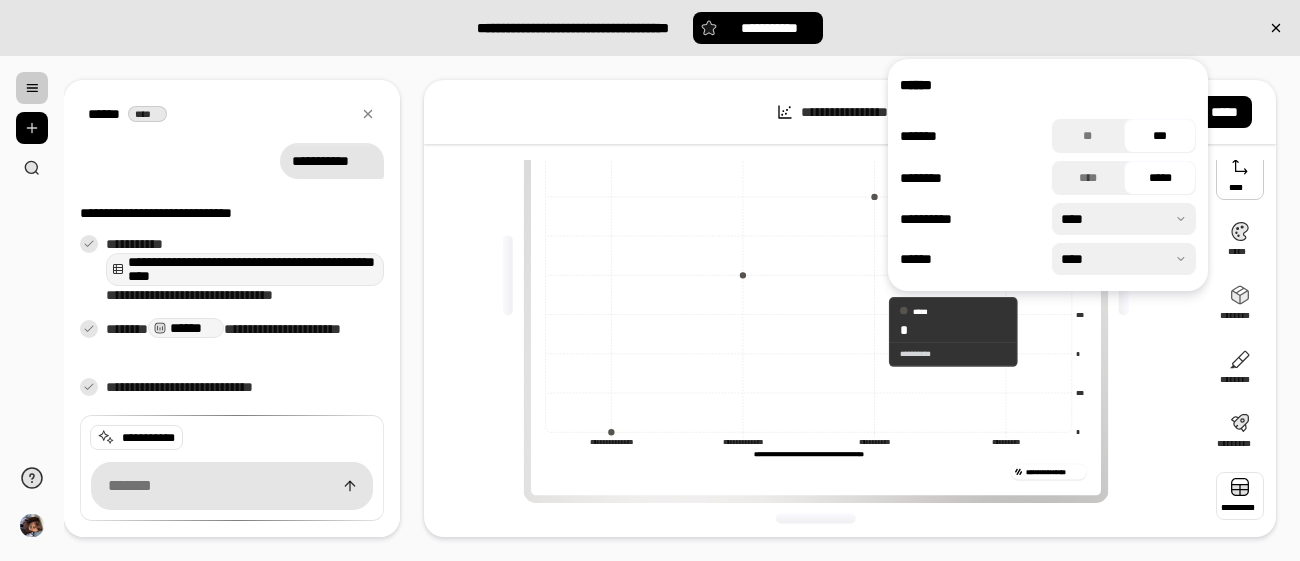 scroll, scrollTop: 0, scrollLeft: 0, axis: both 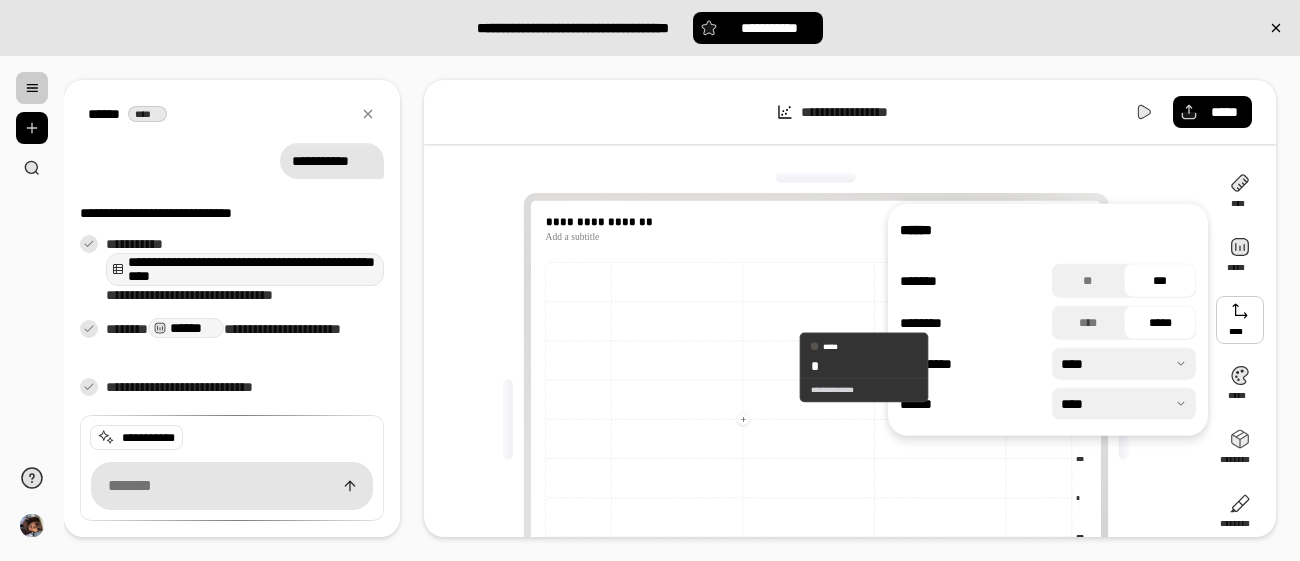 click 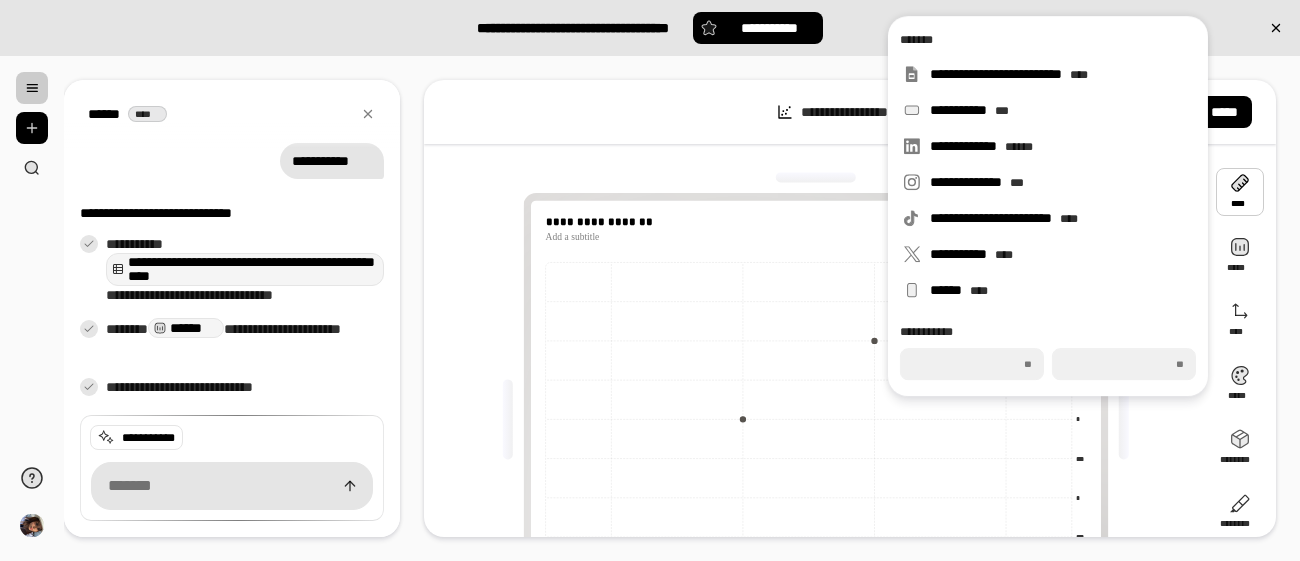 click at bounding box center [1240, 192] 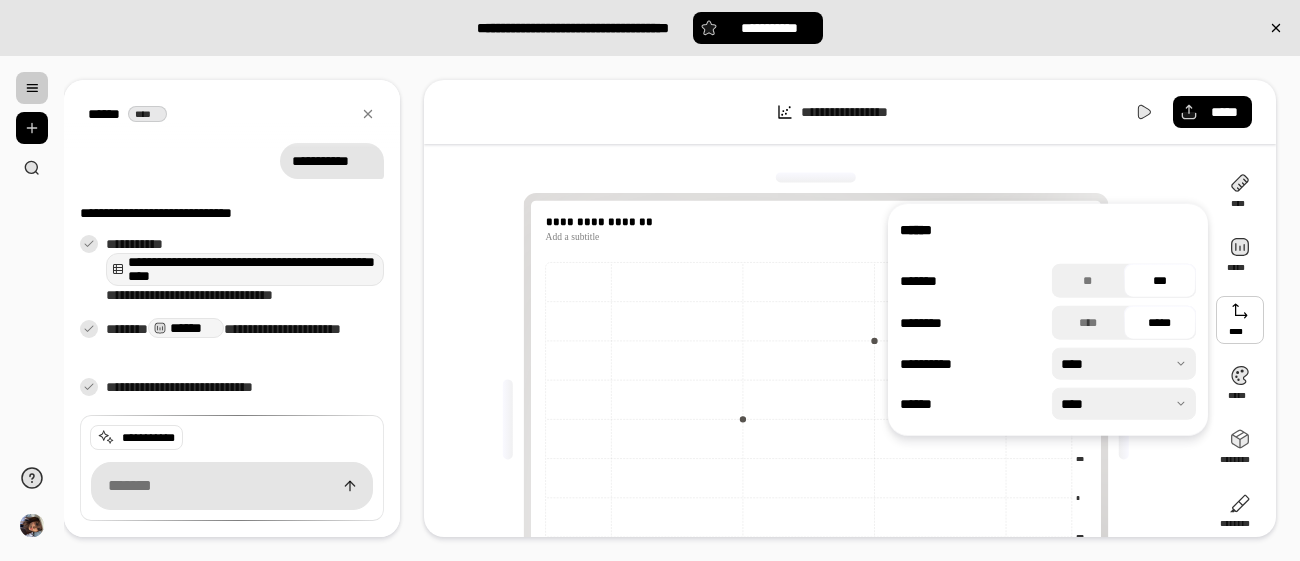 click at bounding box center [1240, 320] 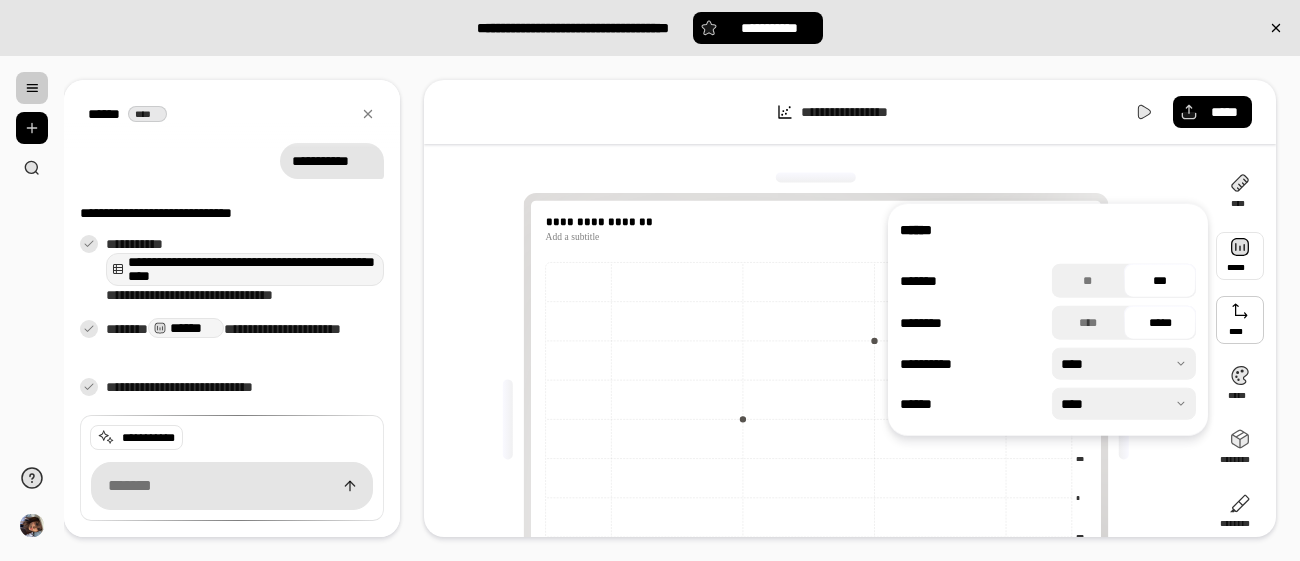 click at bounding box center (1240, 256) 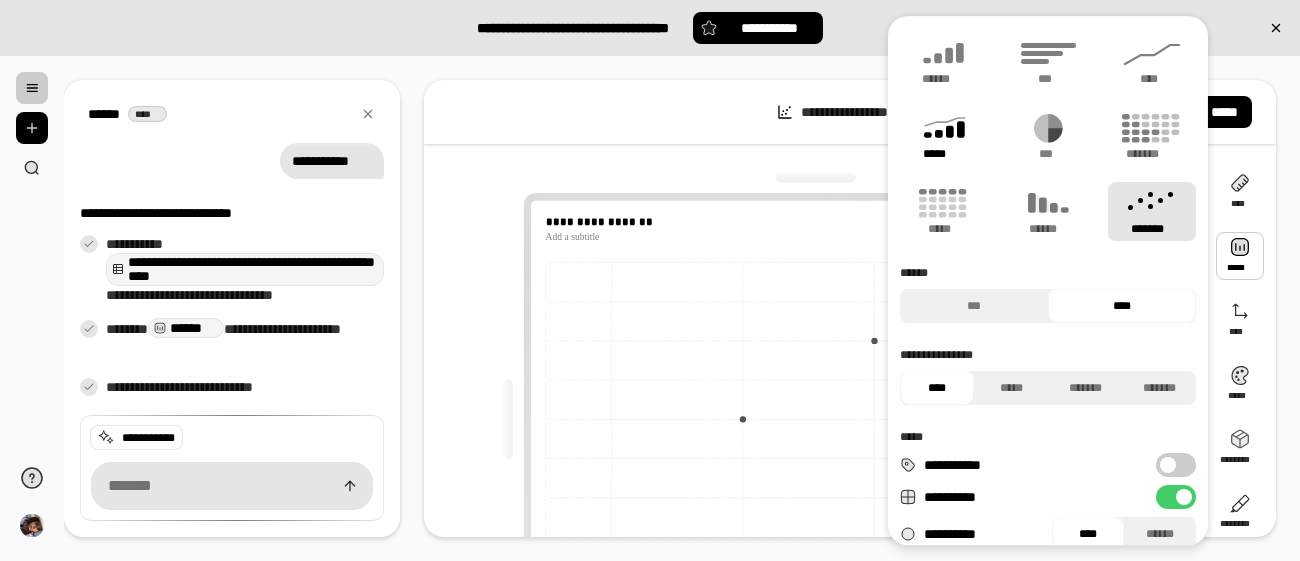 click on "*****" at bounding box center (943, 154) 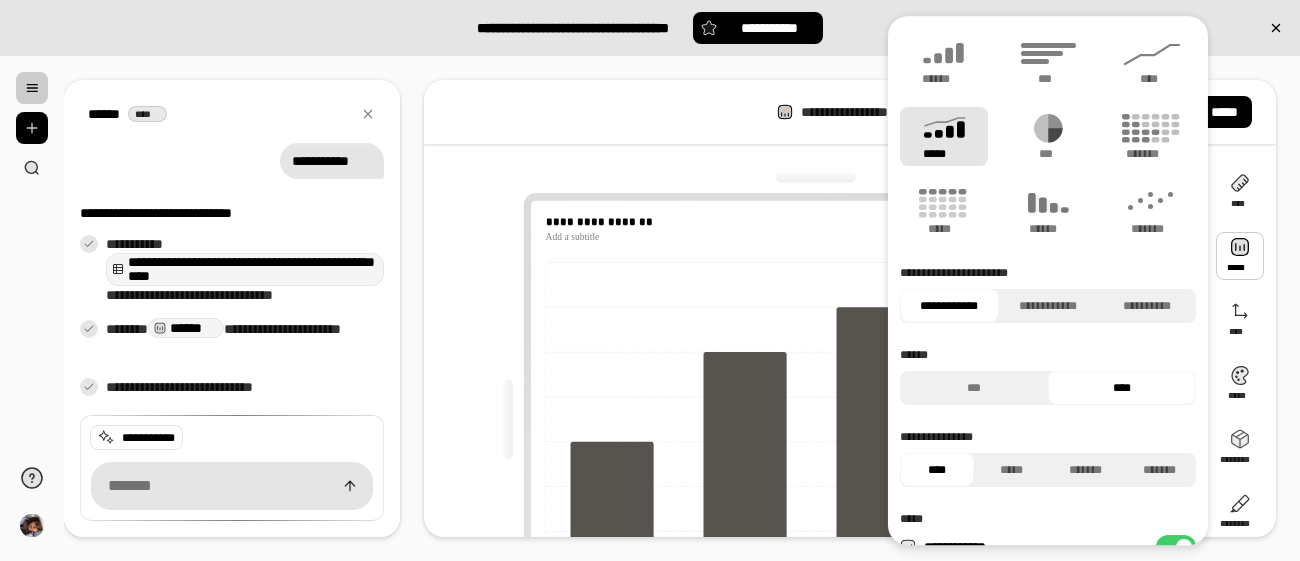 click on "**********" at bounding box center [815, 420] 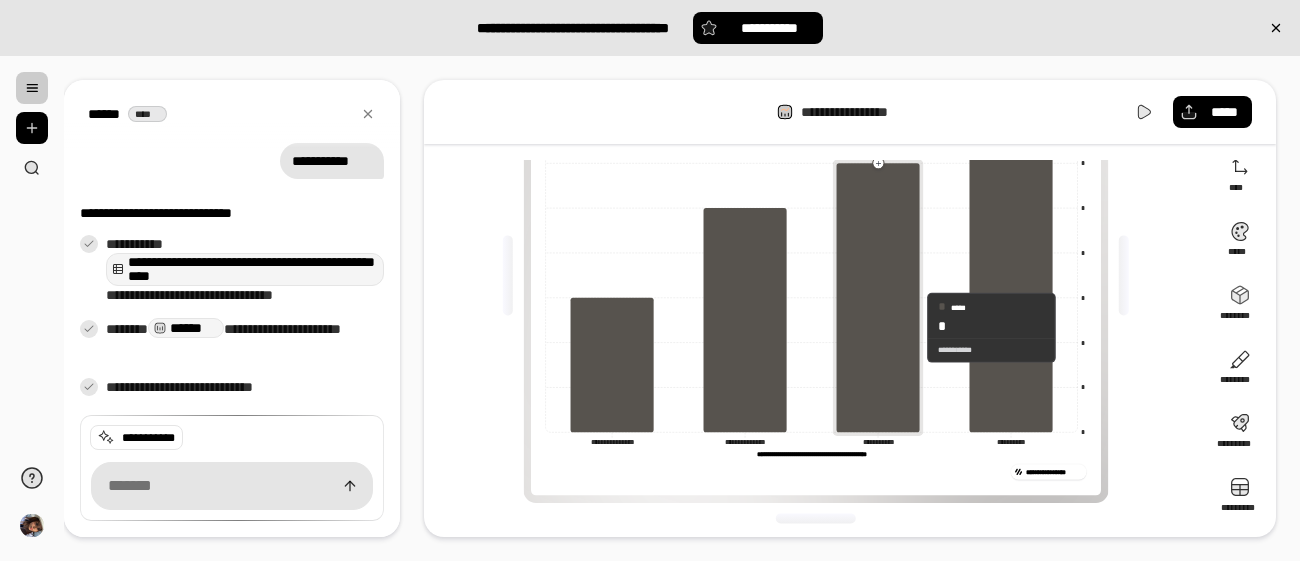 scroll, scrollTop: 0, scrollLeft: 0, axis: both 